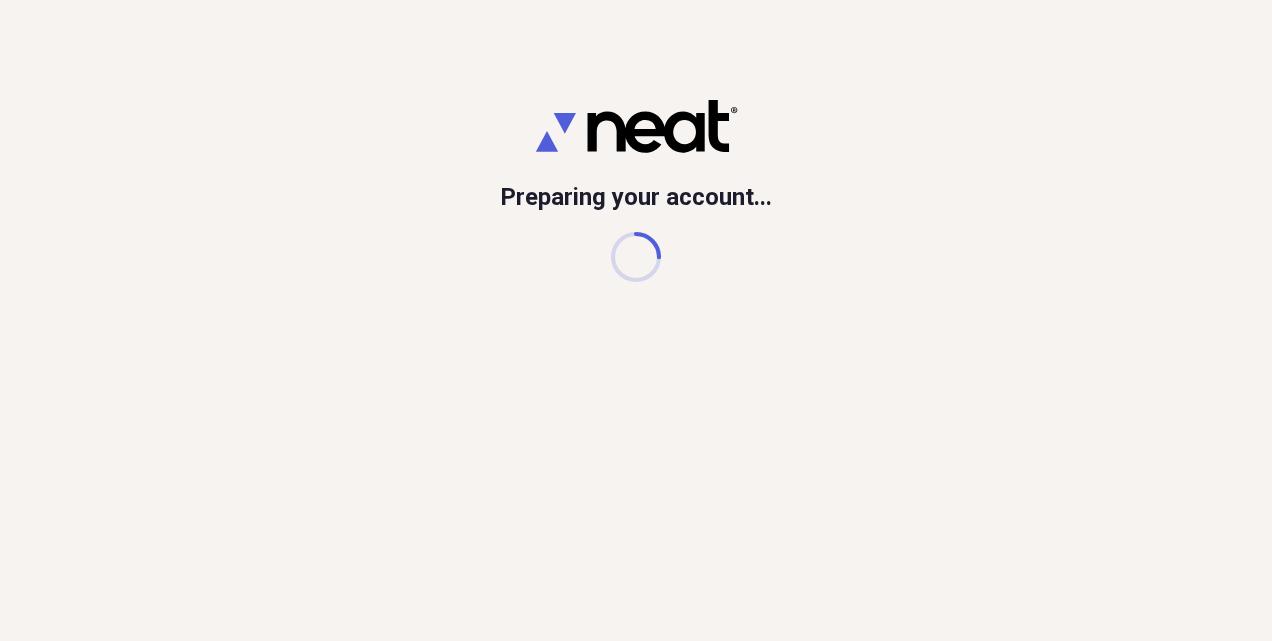 scroll, scrollTop: 0, scrollLeft: 0, axis: both 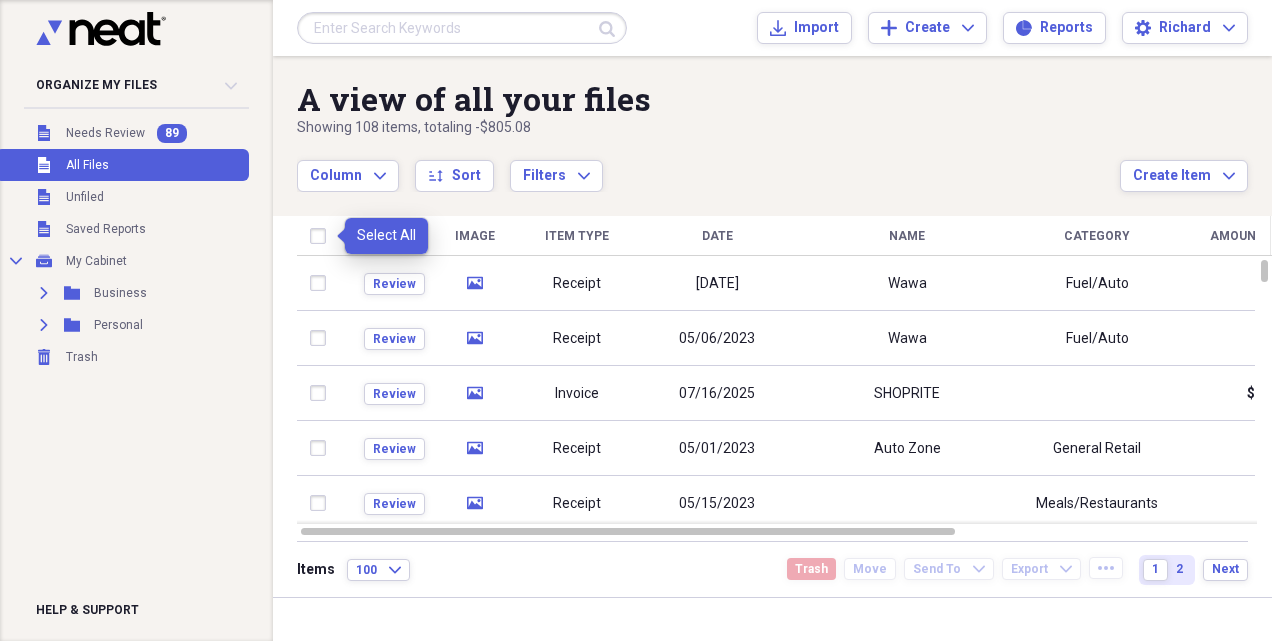 click at bounding box center (322, 236) 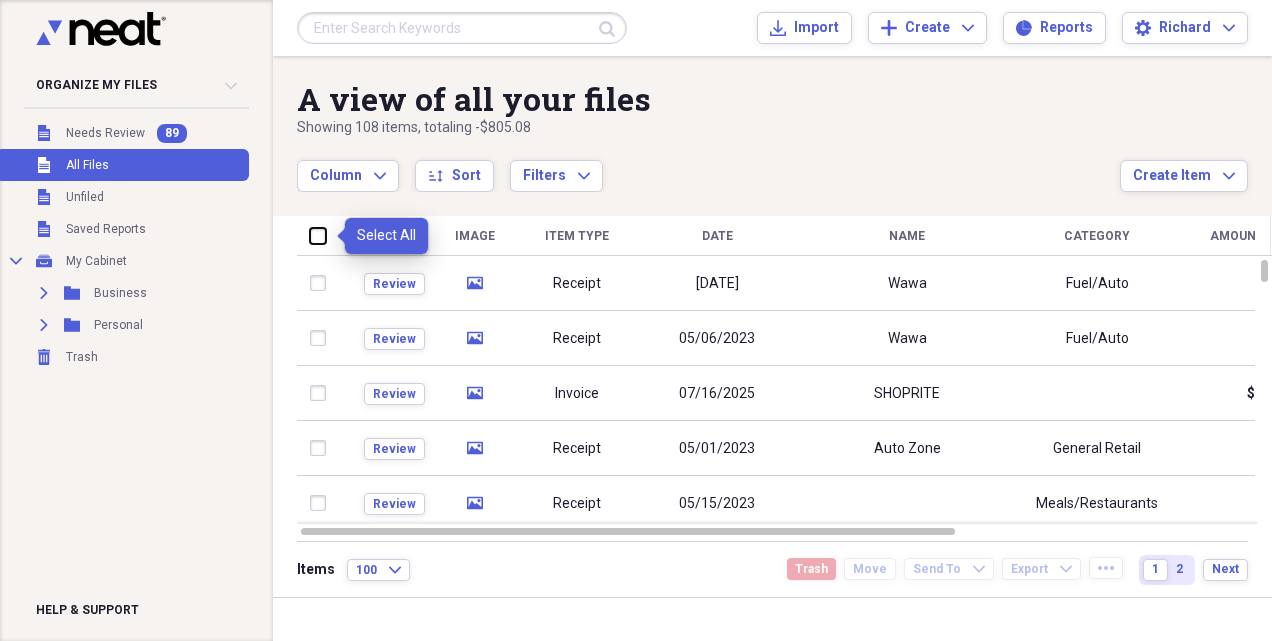 click at bounding box center (310, 235) 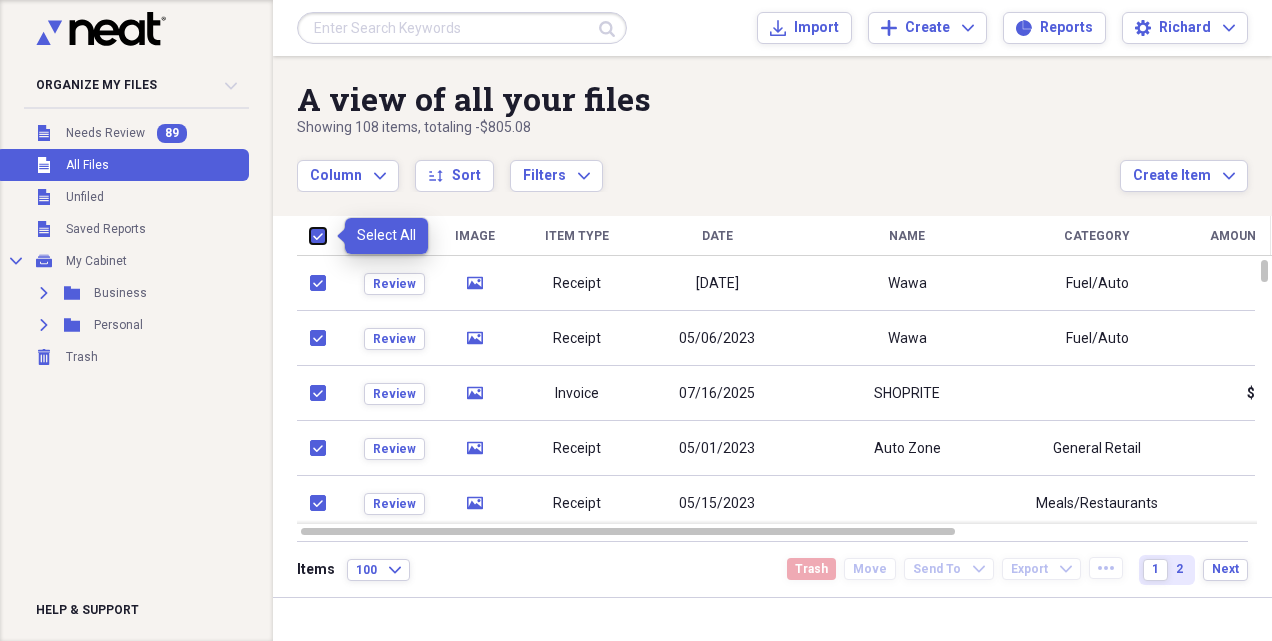 checkbox on "true" 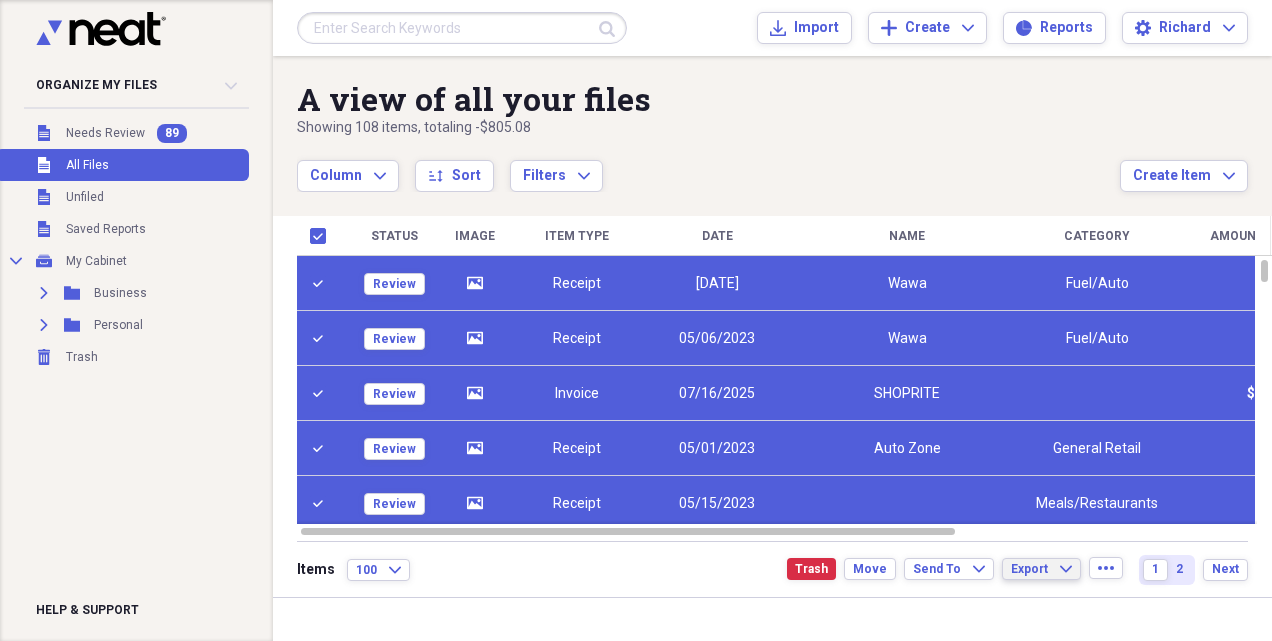 click on "Export Expand" at bounding box center (1041, 569) 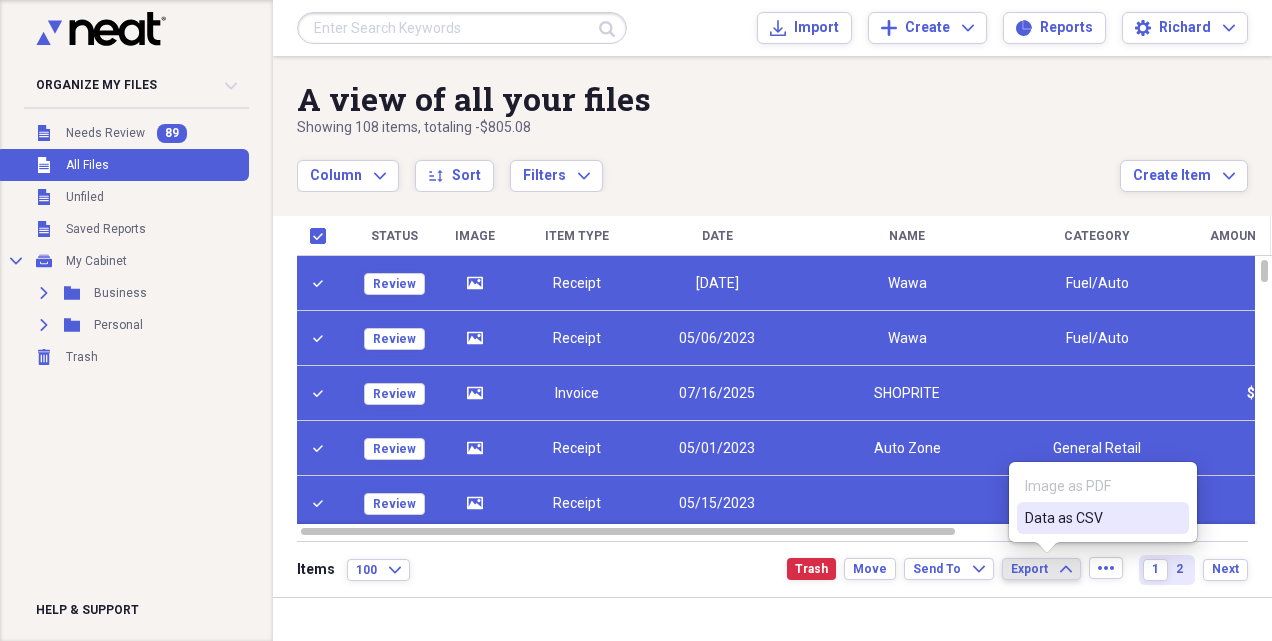 click on "Data as CSV" at bounding box center [1091, 518] 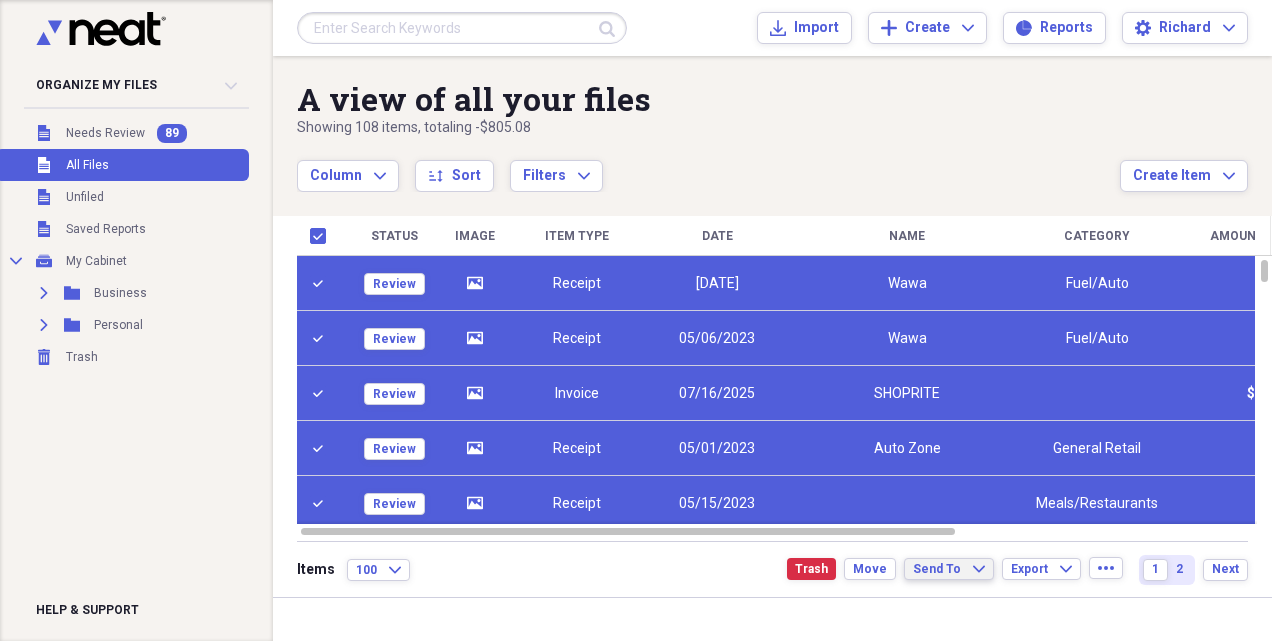 click on "Expand" 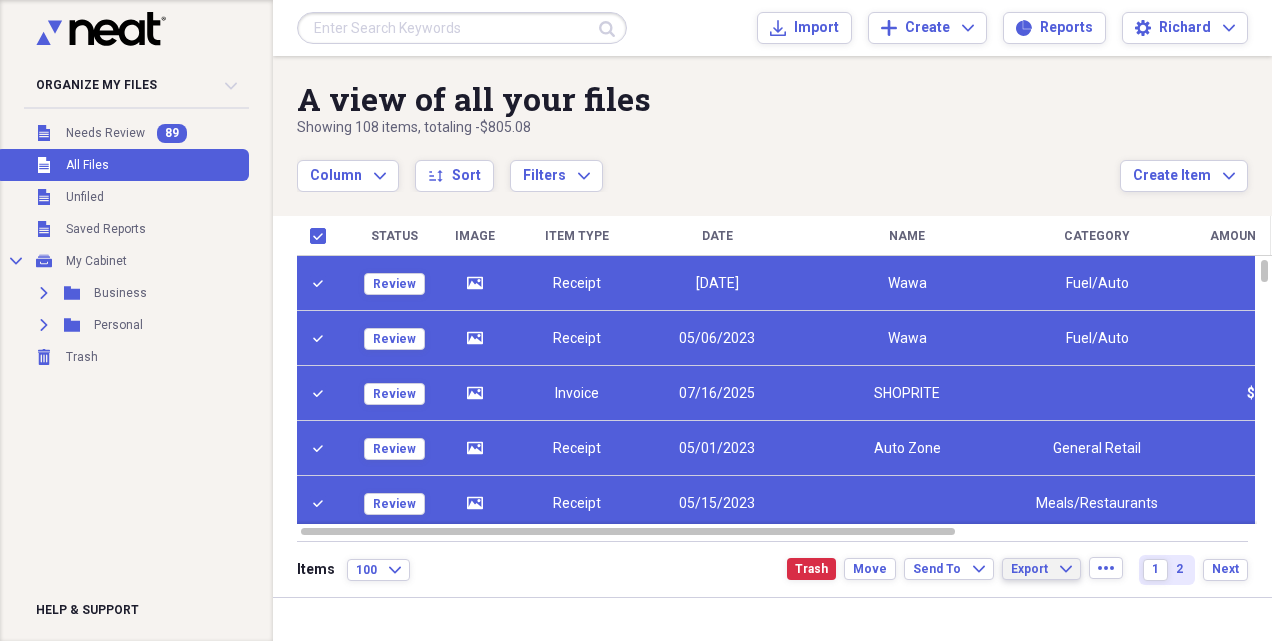 click on "Expand" 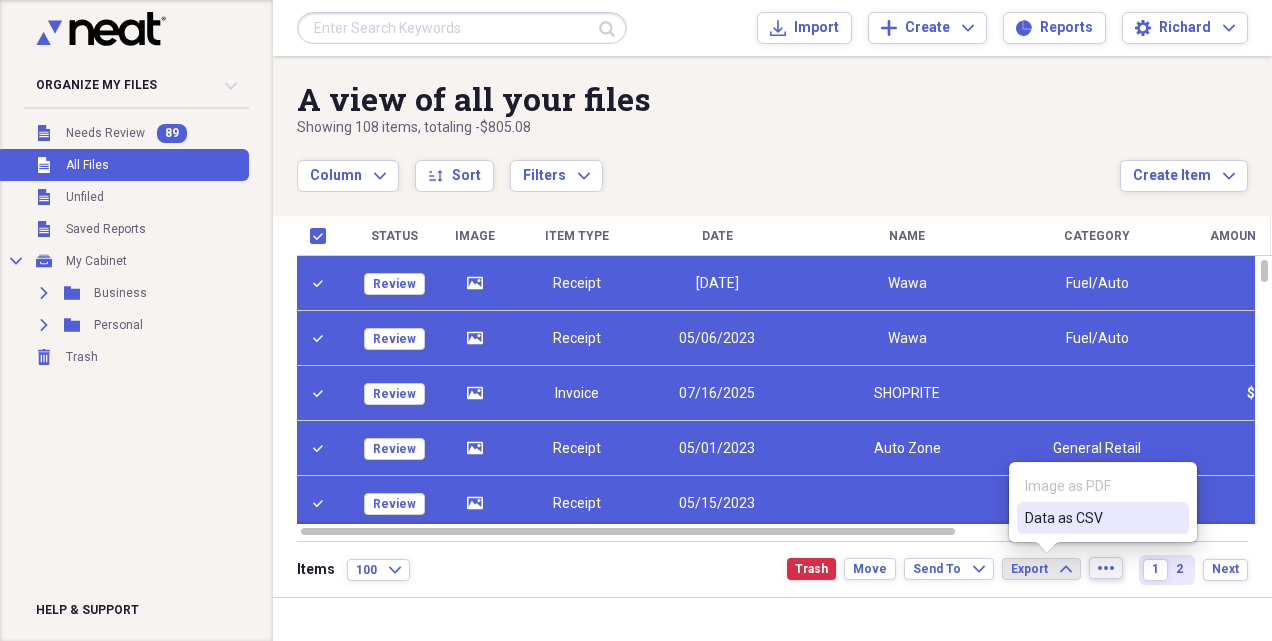 click 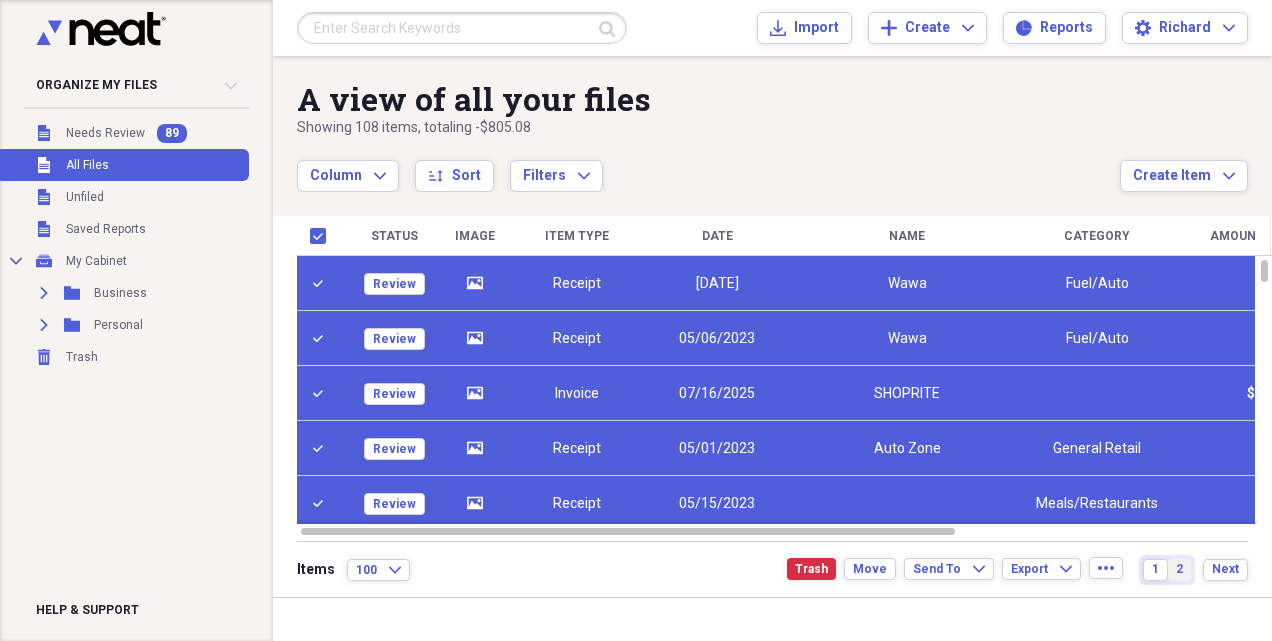 click on "2" at bounding box center (1179, 569) 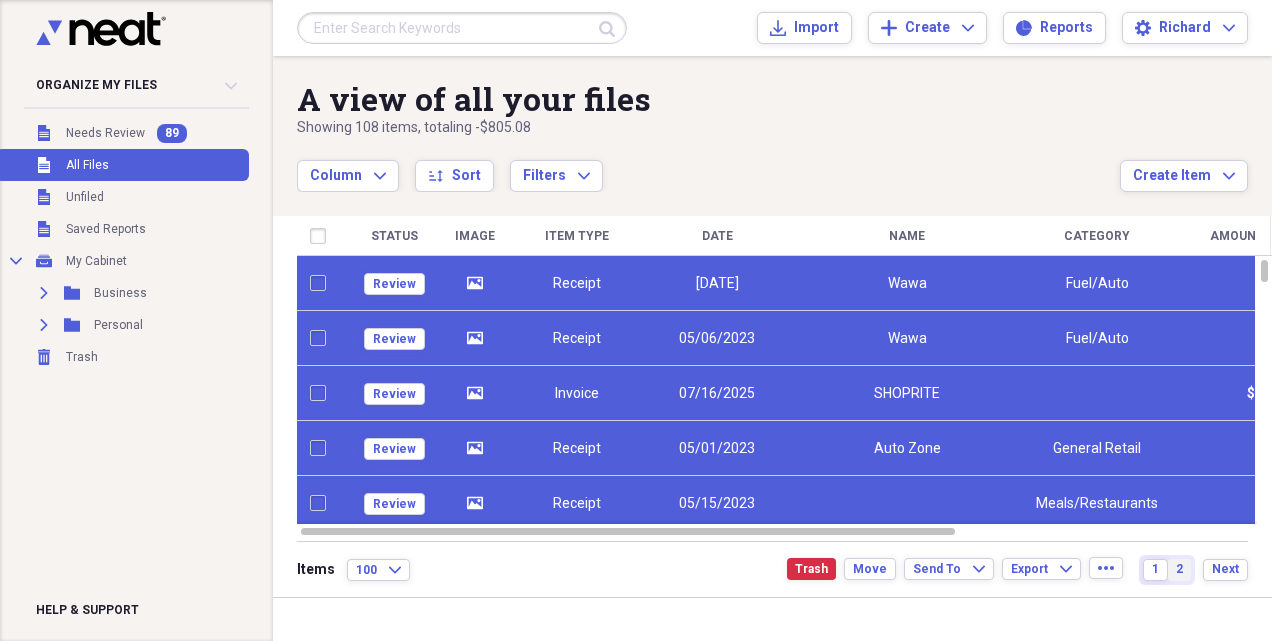 checkbox on "false" 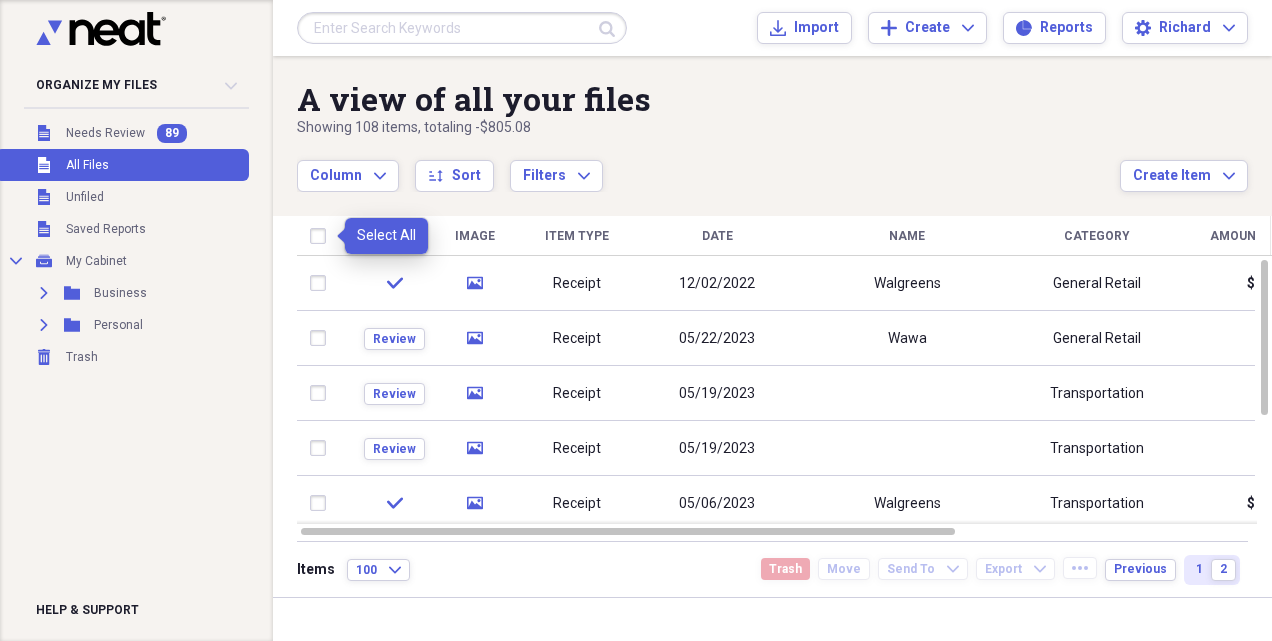 click at bounding box center (322, 236) 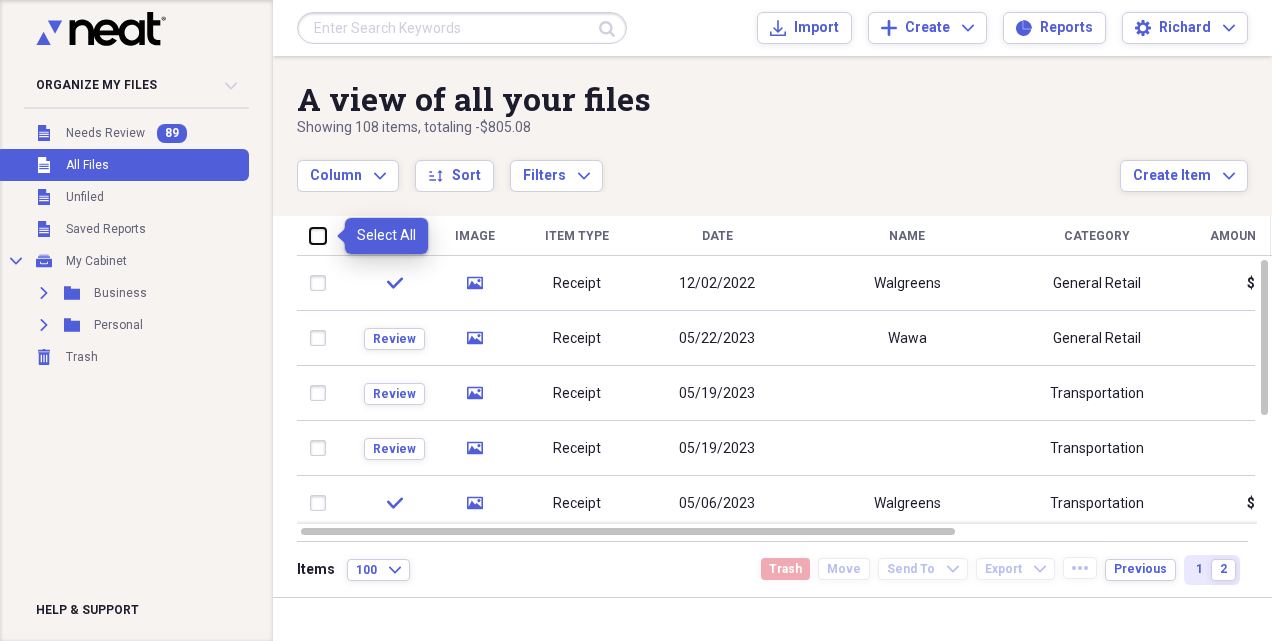 click at bounding box center [310, 235] 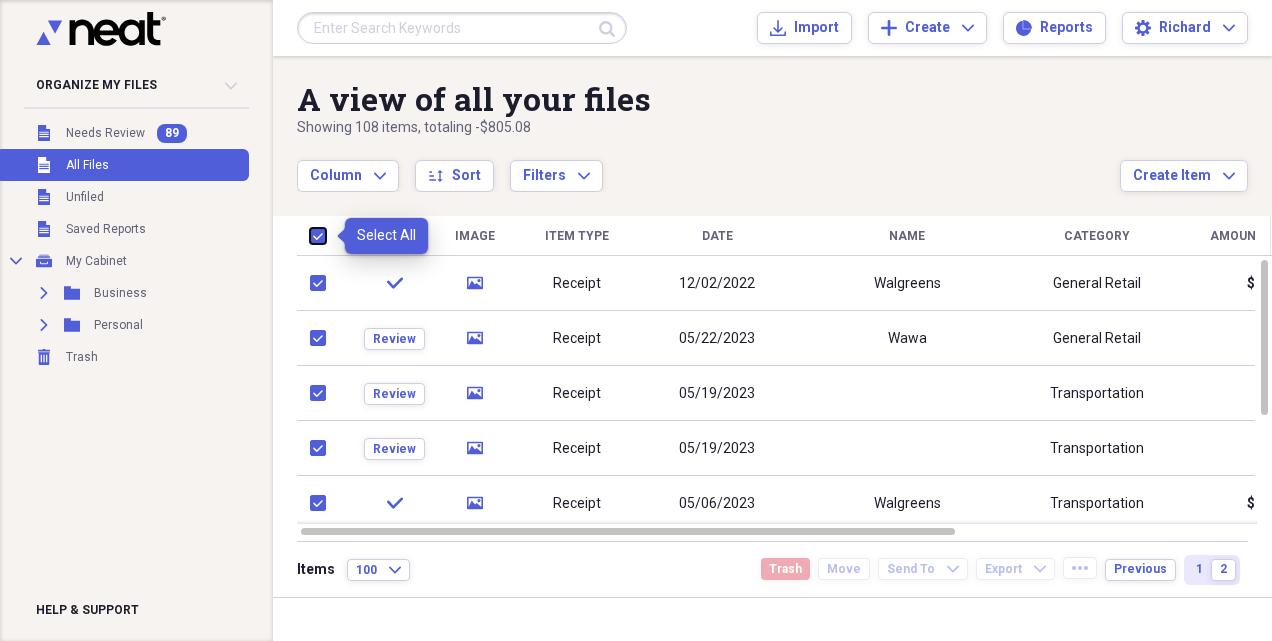 checkbox on "true" 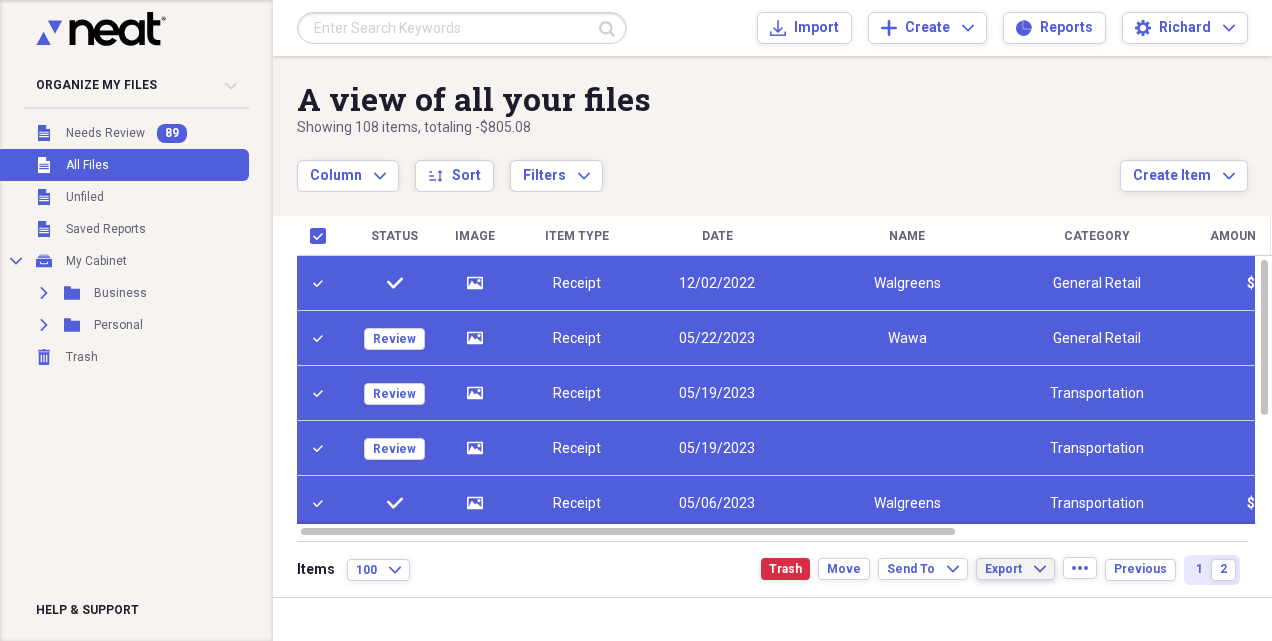 click on "Export" at bounding box center (1003, 569) 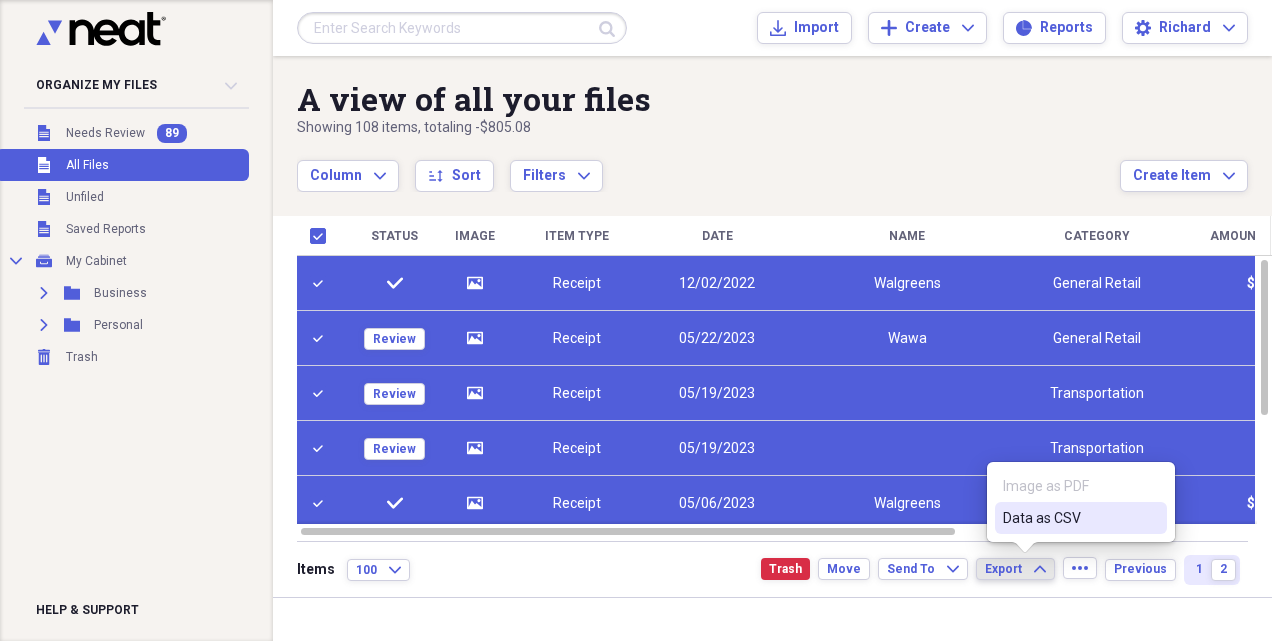 click on "Data as CSV" at bounding box center [1069, 518] 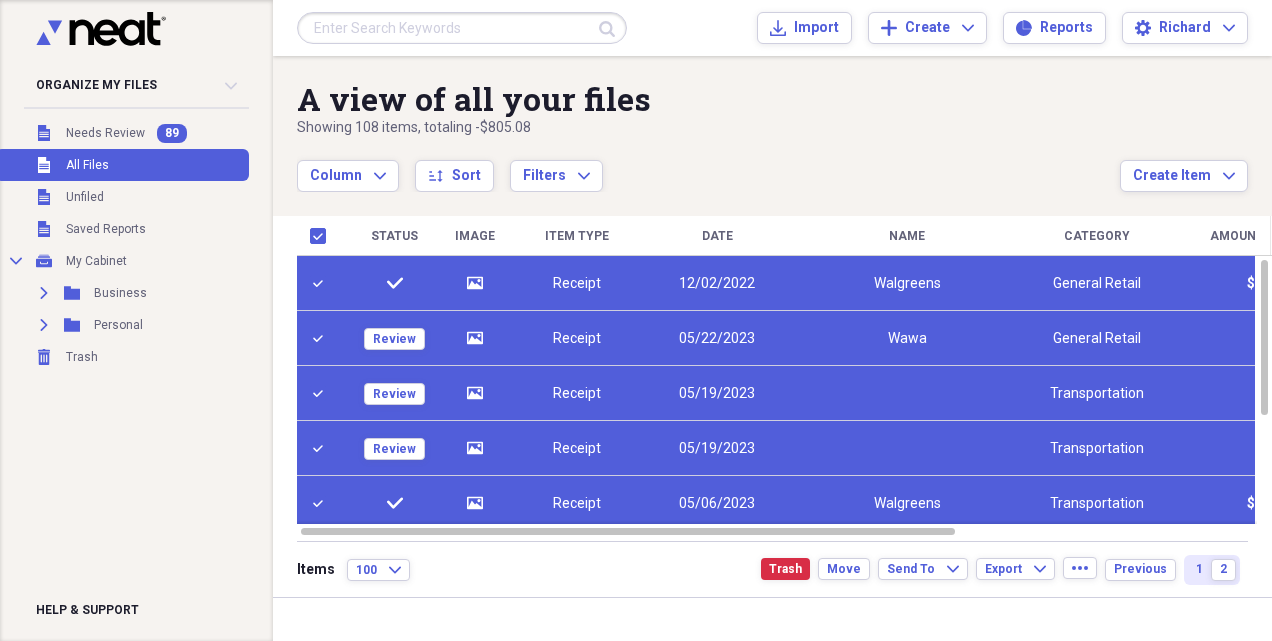 click on "Column Expand sort Sort Filters  Expand" at bounding box center [708, 165] 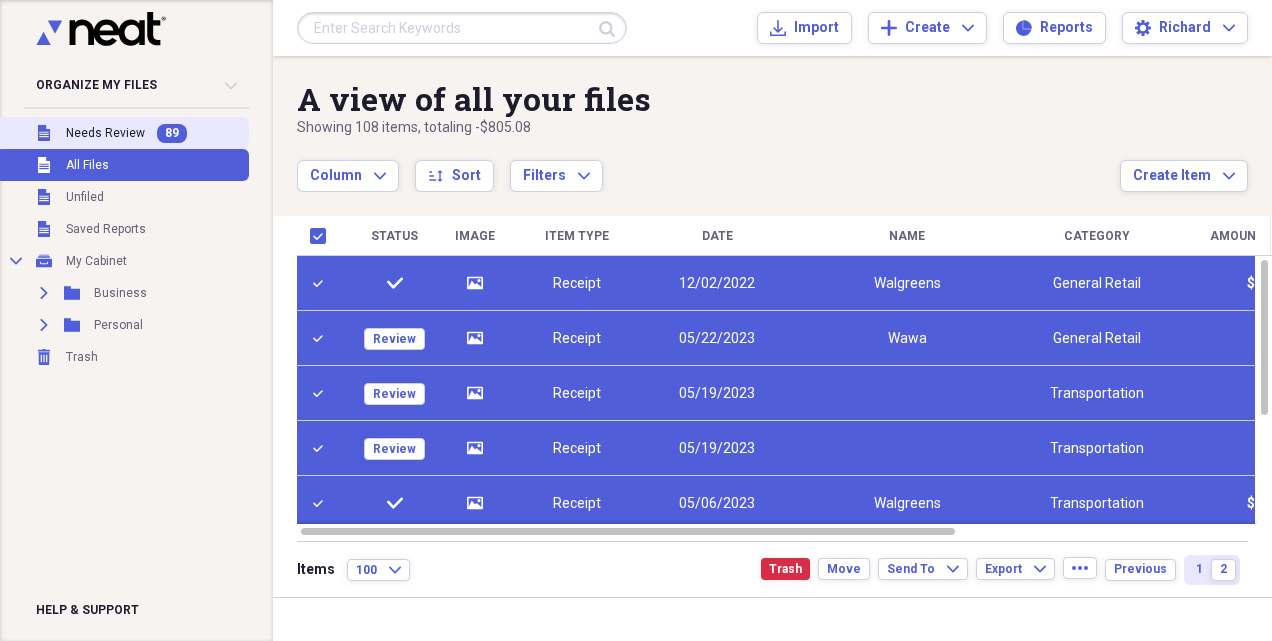 click on "Needs Review" at bounding box center [105, 133] 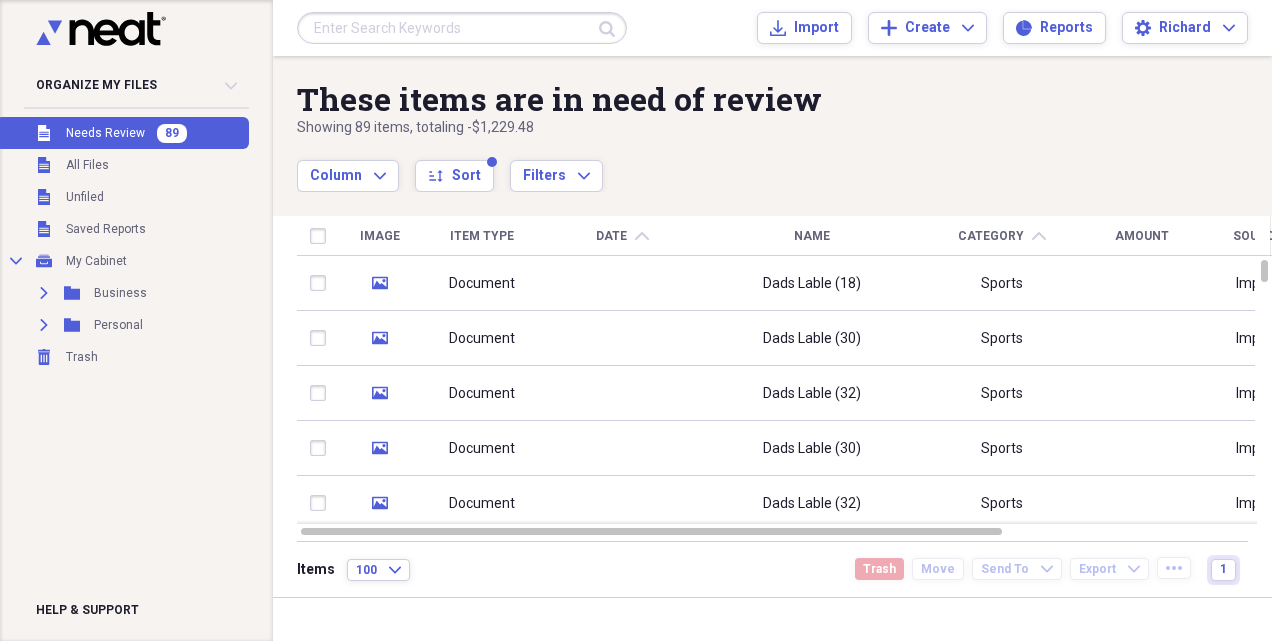 click on "Unfiled Needs Review 89" at bounding box center (122, 133) 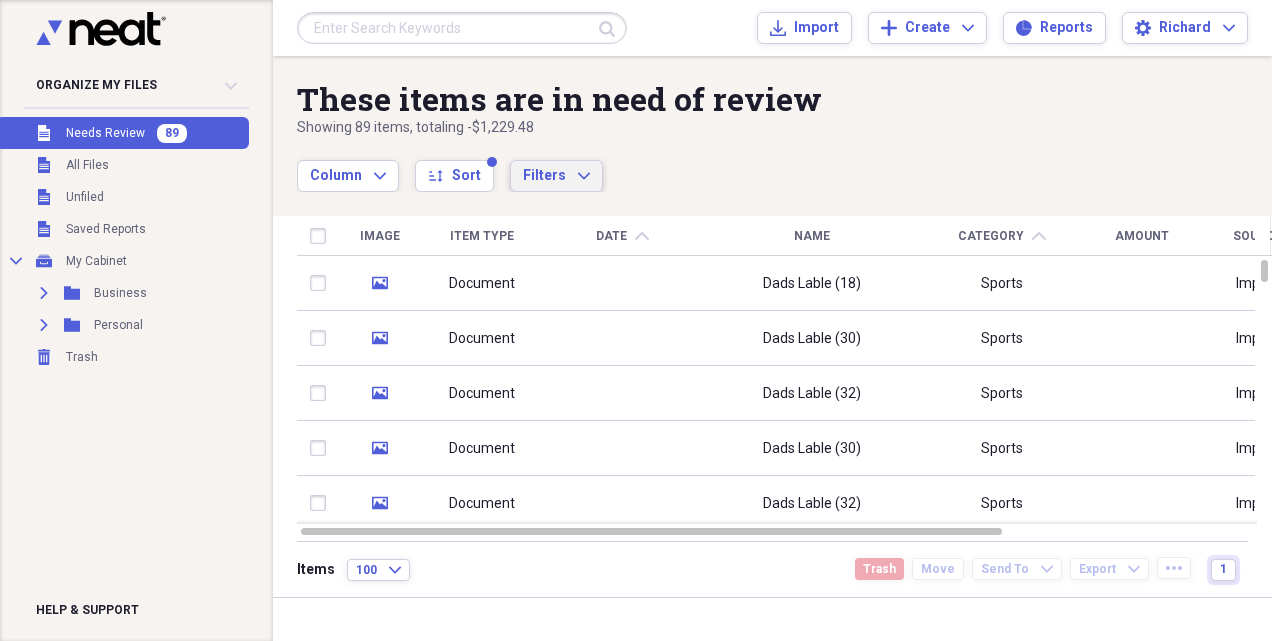 click on "Filters  Expand" at bounding box center (556, 176) 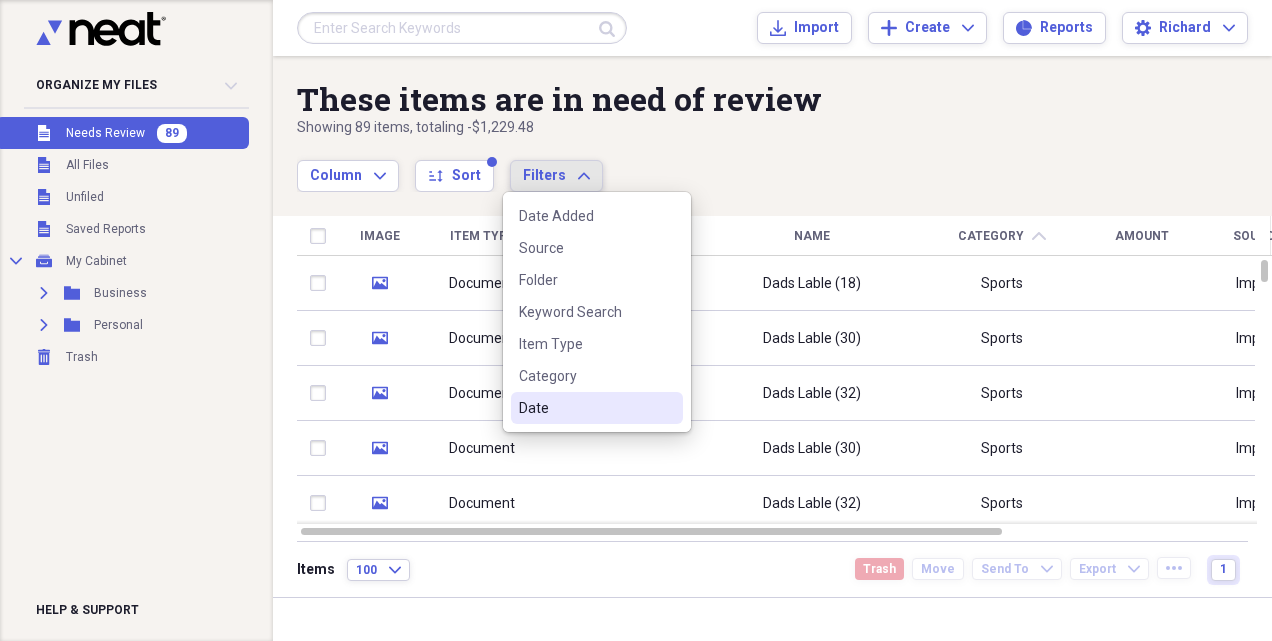click on "Date" at bounding box center [585, 408] 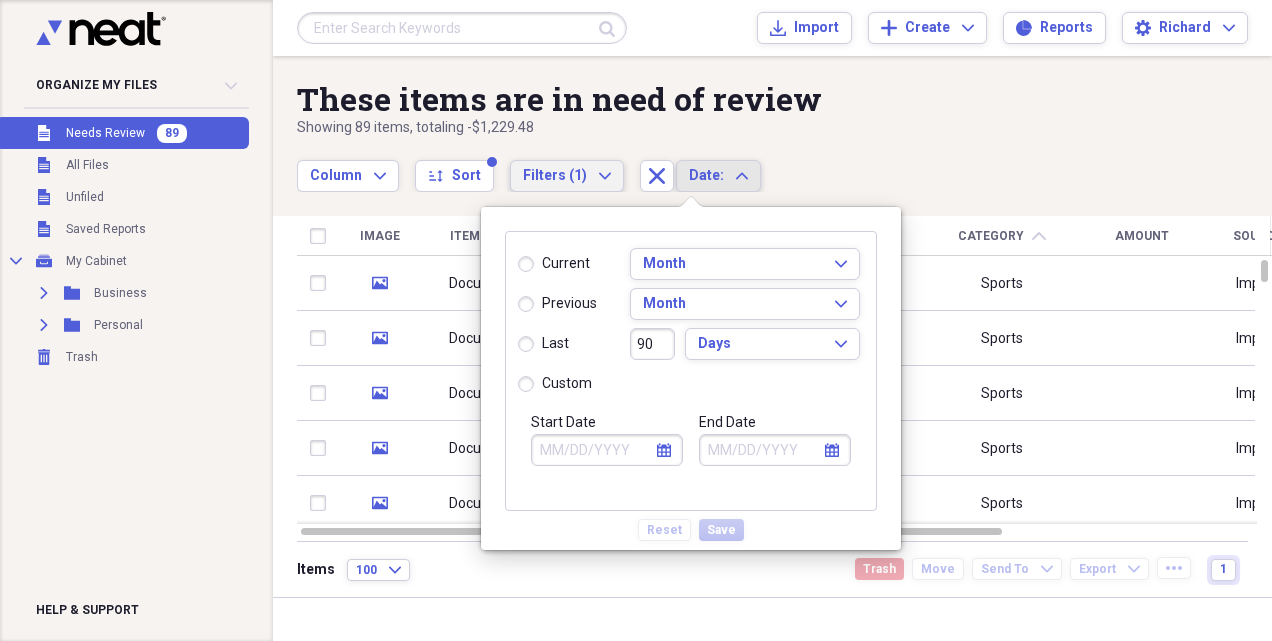 click on "Filters (1) Expand" at bounding box center (567, 176) 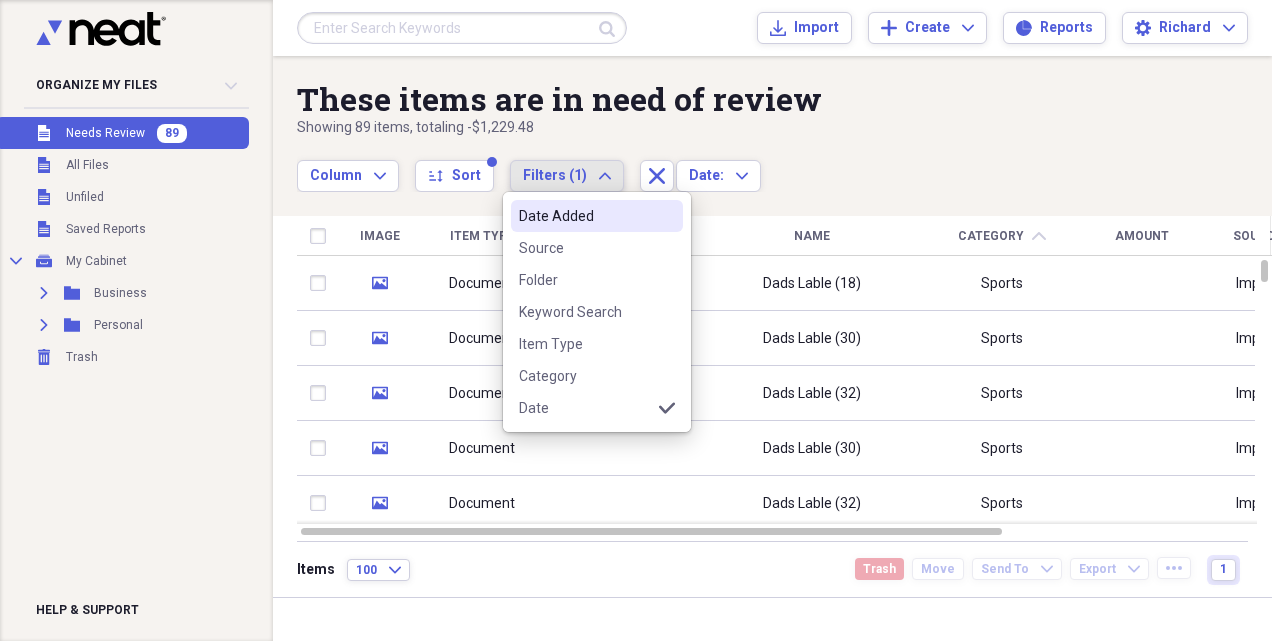 click on "Date Added" at bounding box center (585, 216) 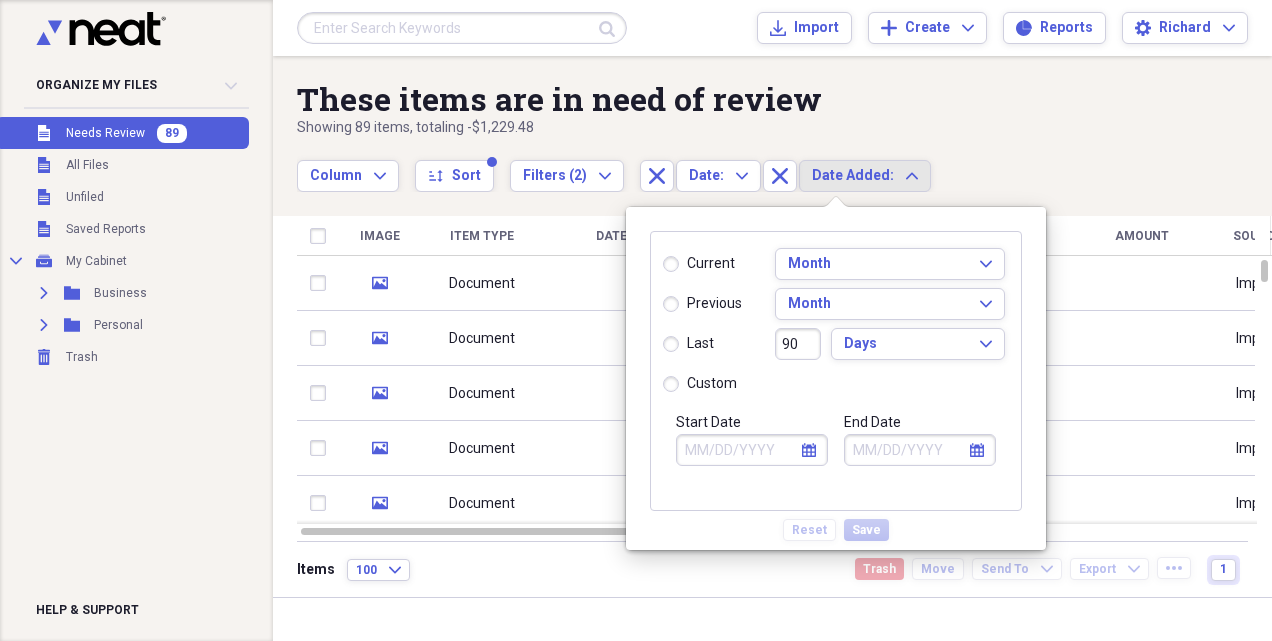 click on "last" at bounding box center [688, 344] 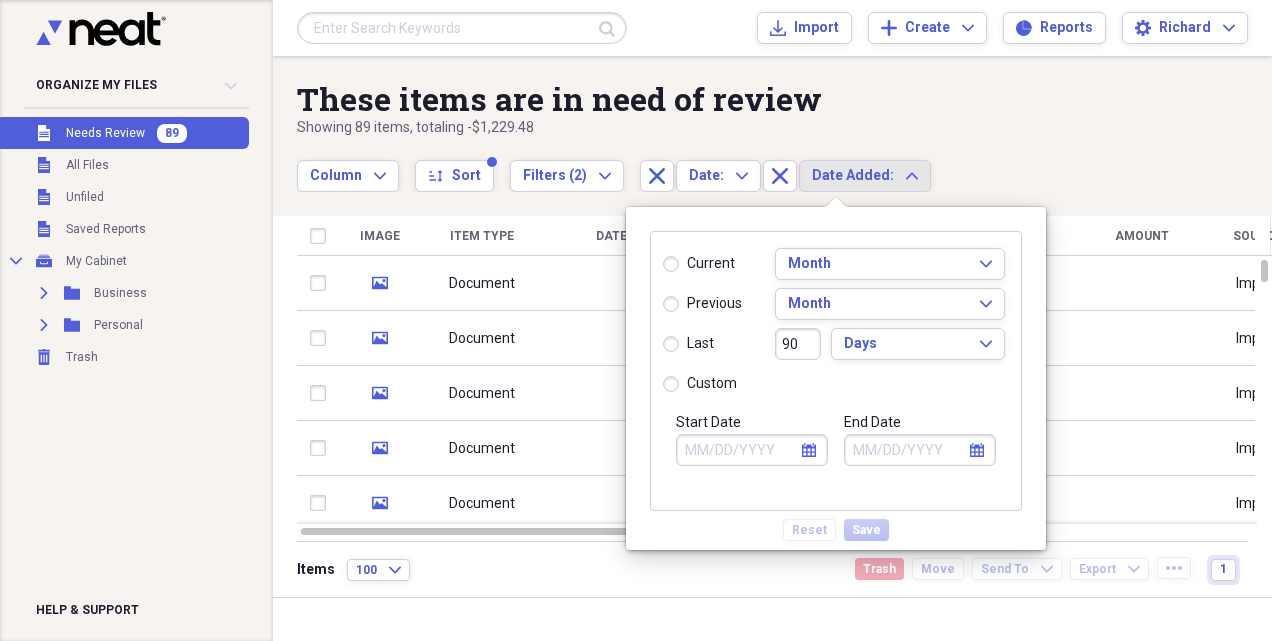 click on "last" at bounding box center (663, 343) 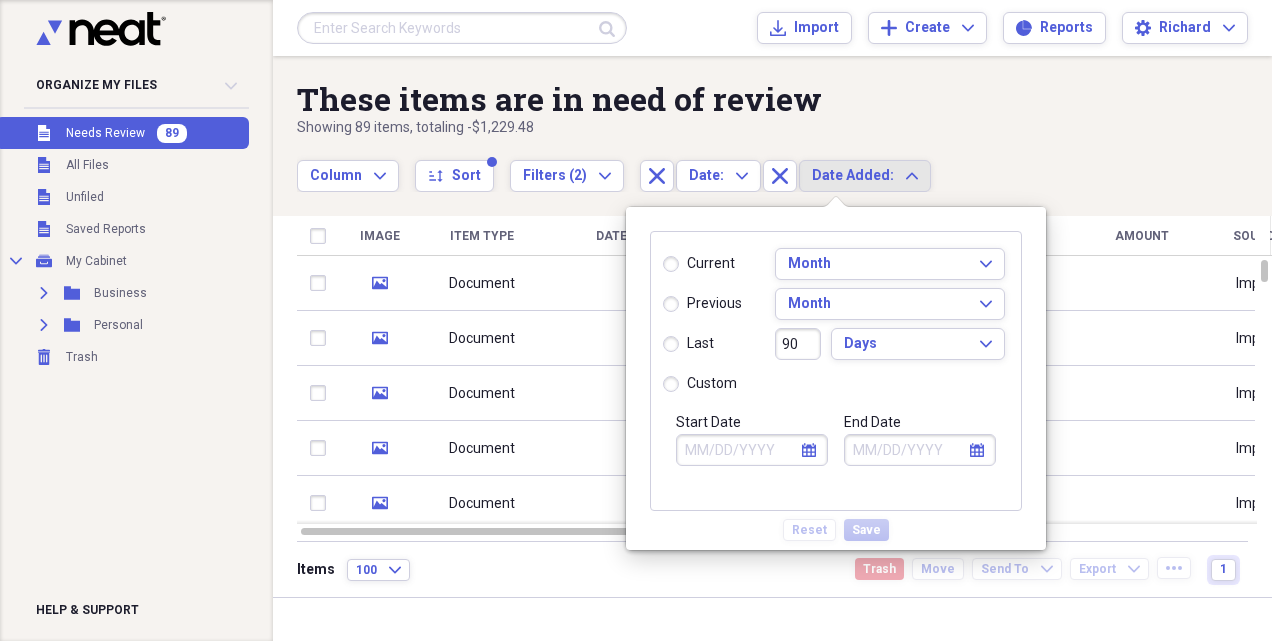 radio on "true" 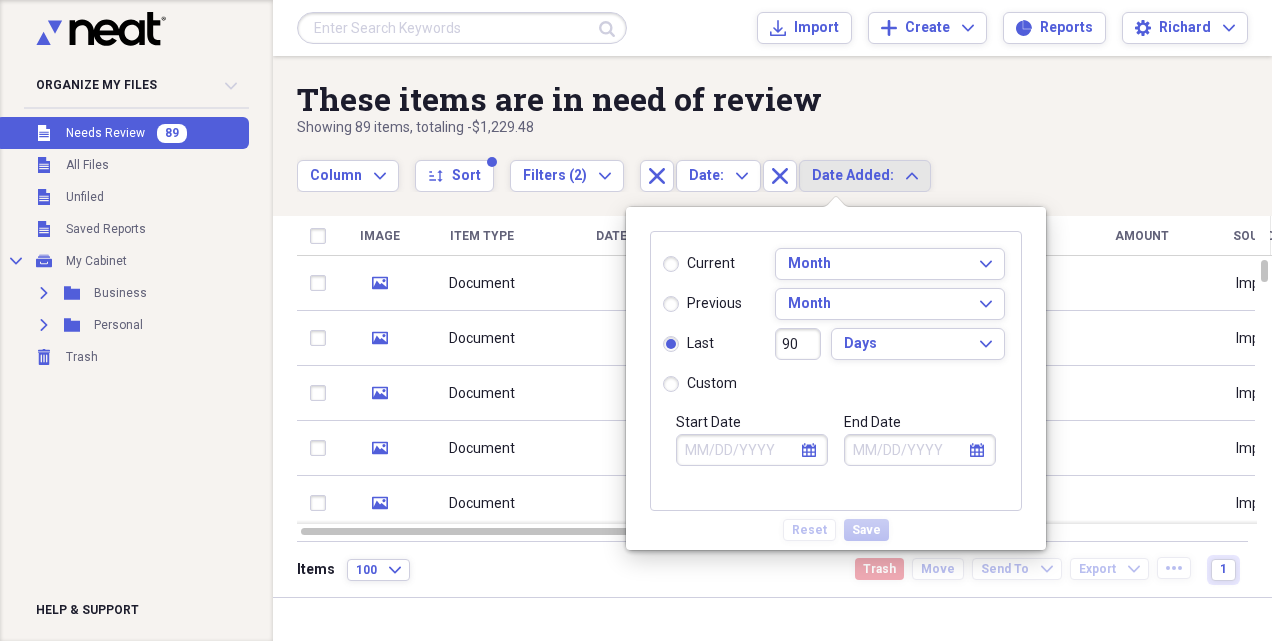 type on "05/09/2025" 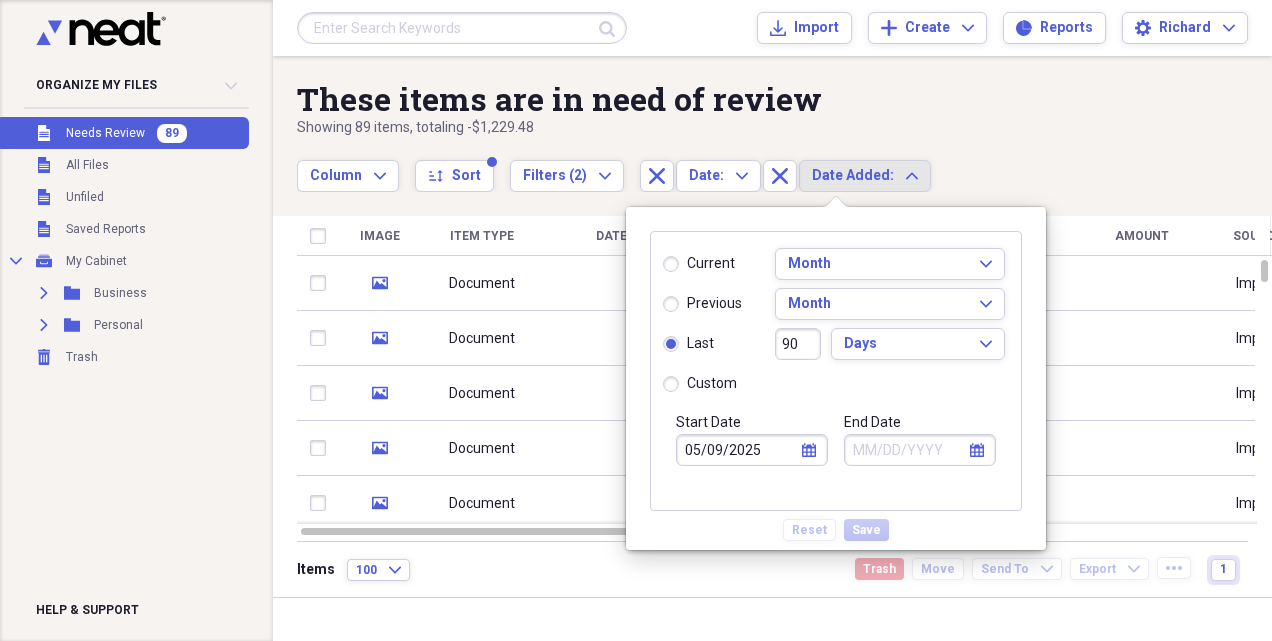 type on "08/06/2025" 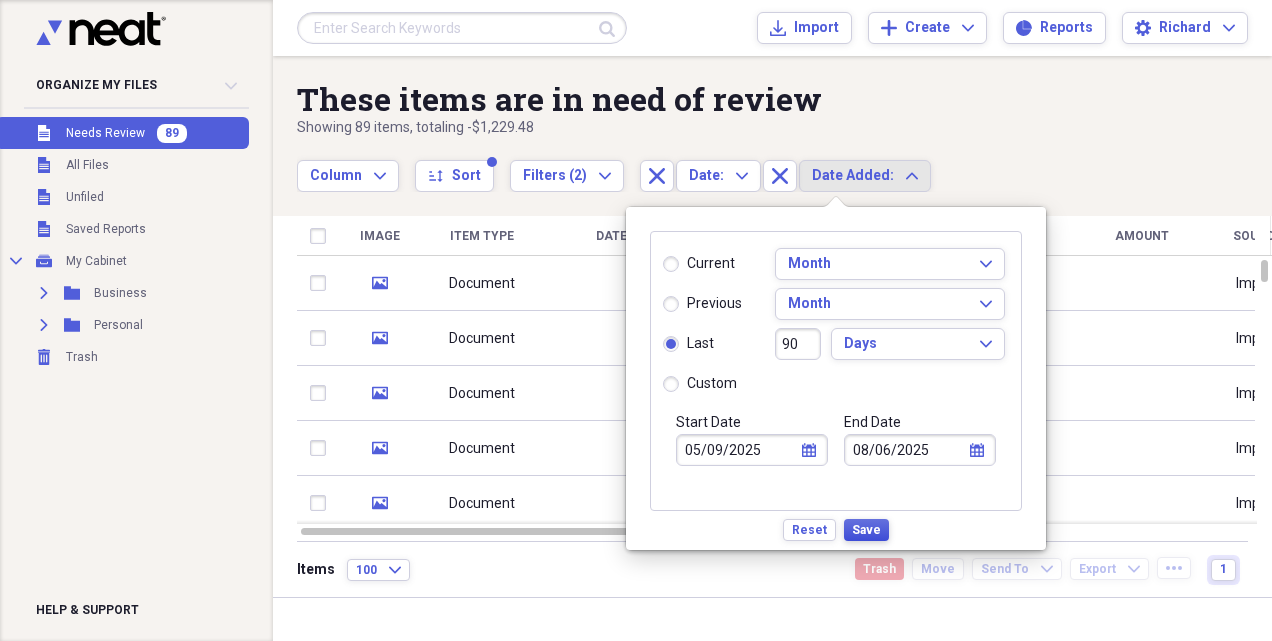 click on "Save" at bounding box center [866, 530] 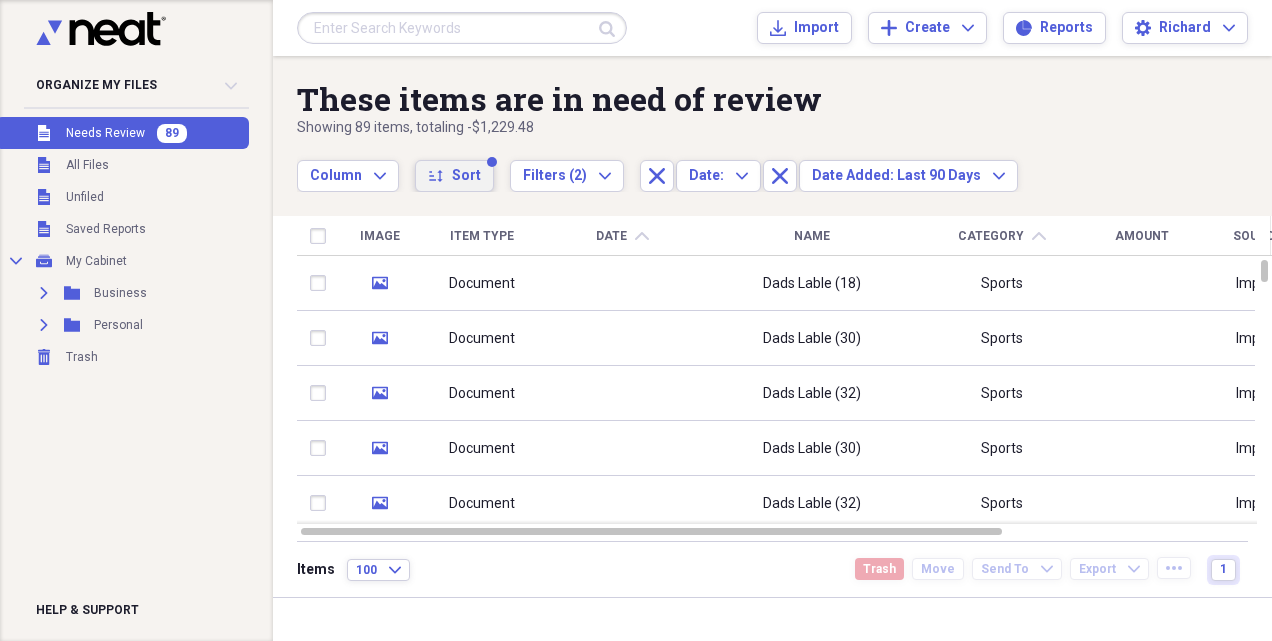 click on "Sort" at bounding box center (466, 176) 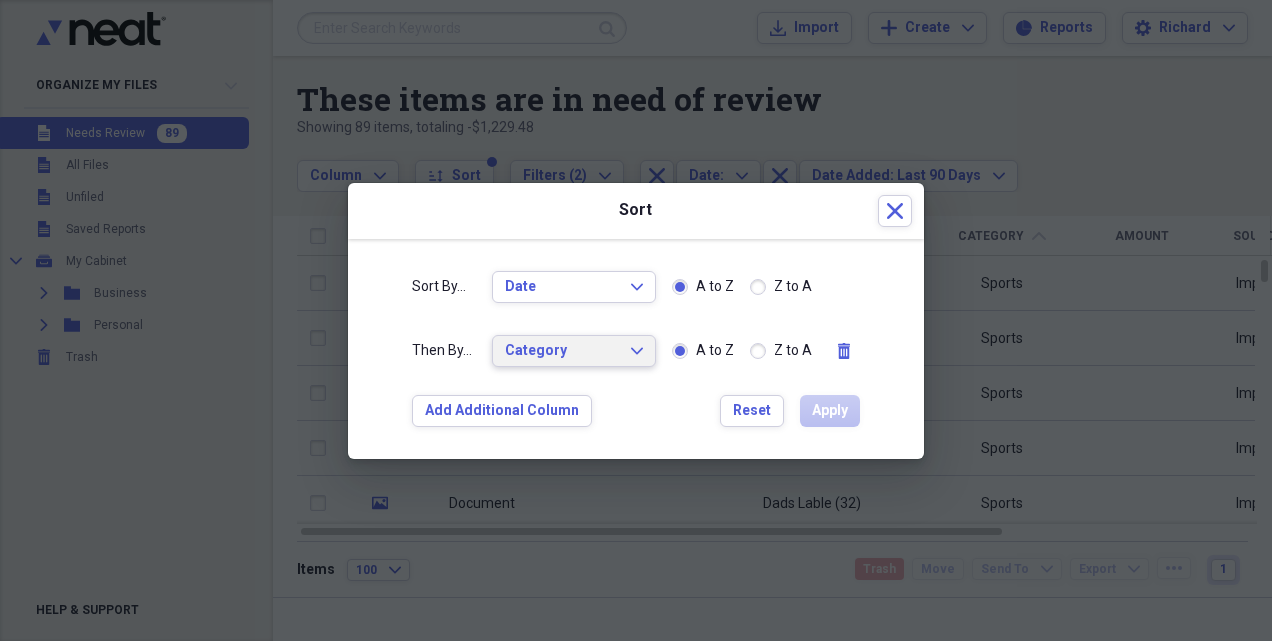 click on "Category" at bounding box center [562, 351] 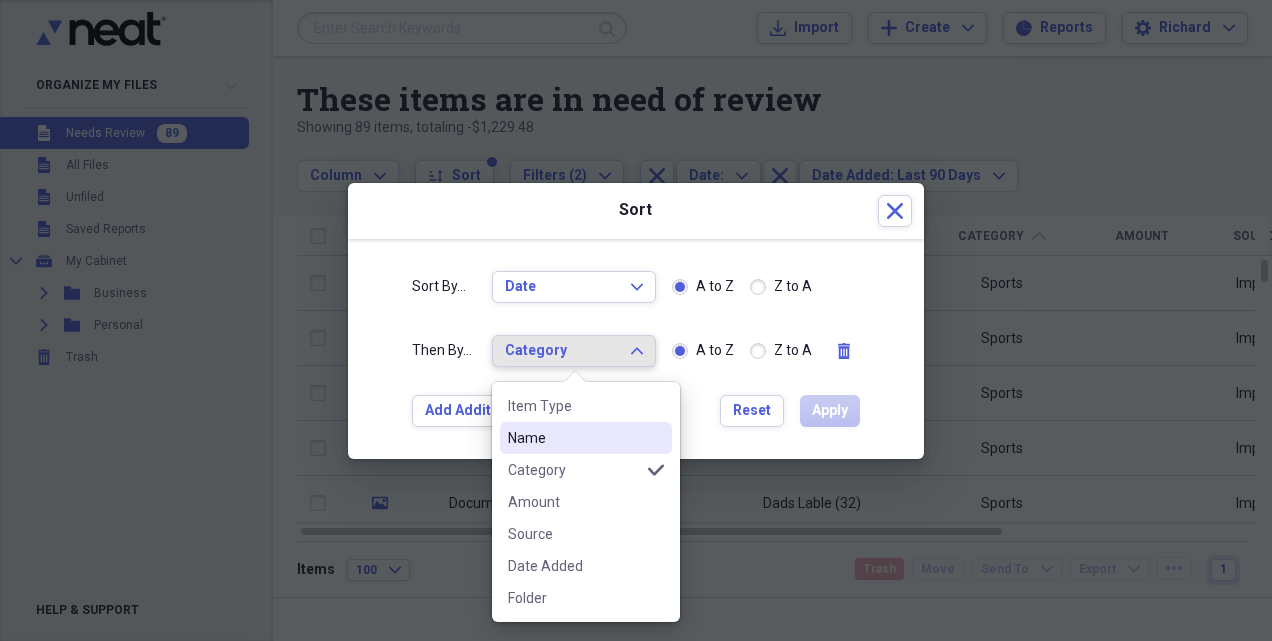 click on "Name" at bounding box center [574, 438] 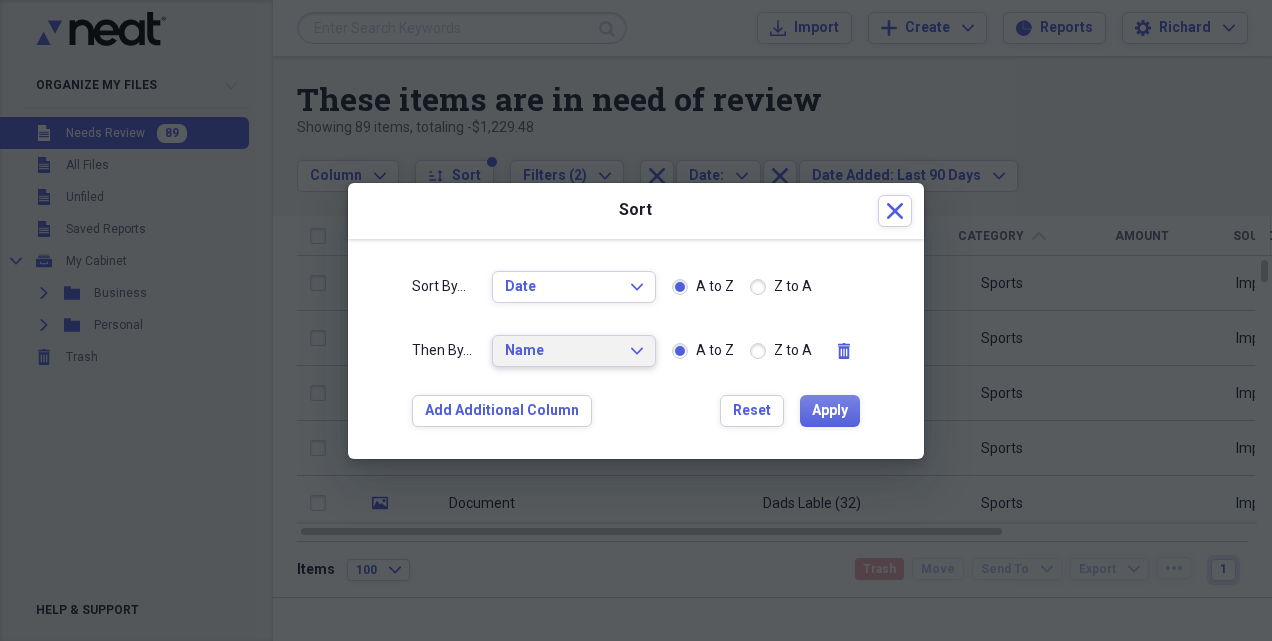 click on "Name" at bounding box center (562, 351) 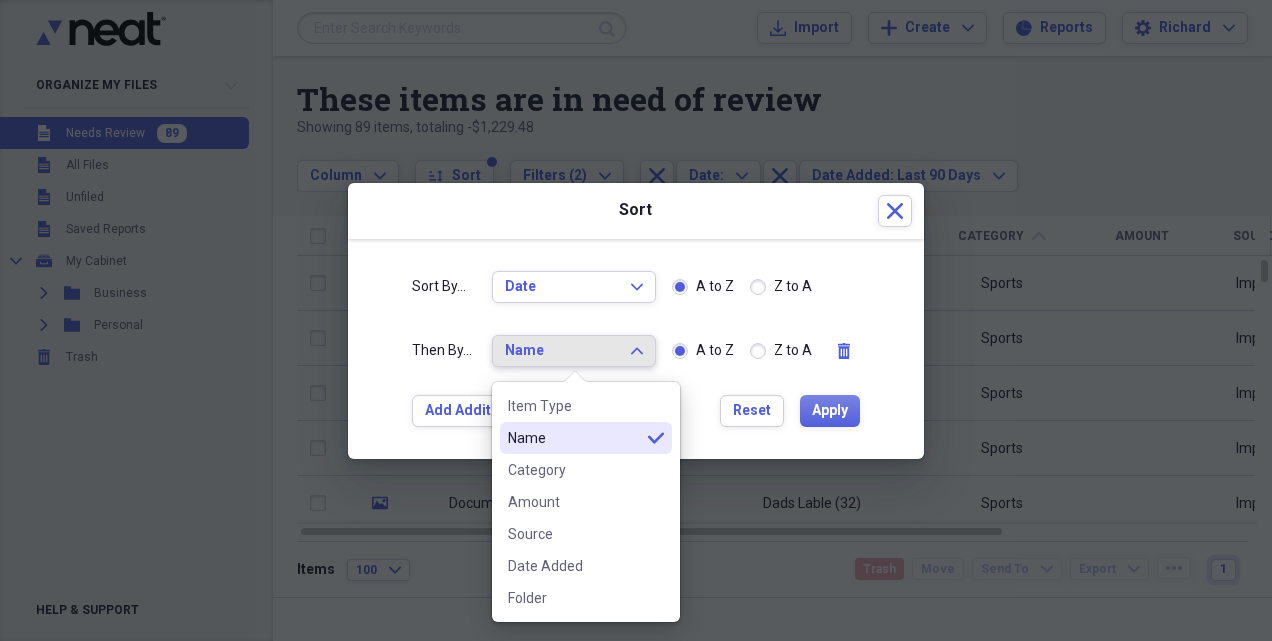 click on "Name" at bounding box center [562, 351] 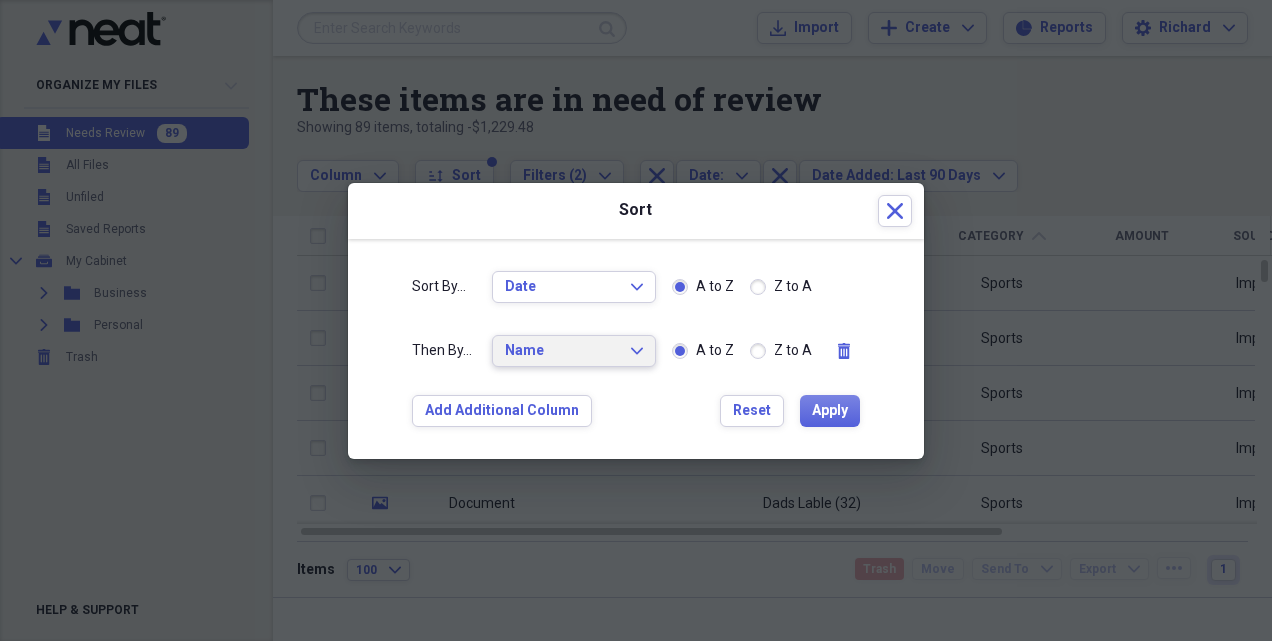 click on "Name" at bounding box center (562, 351) 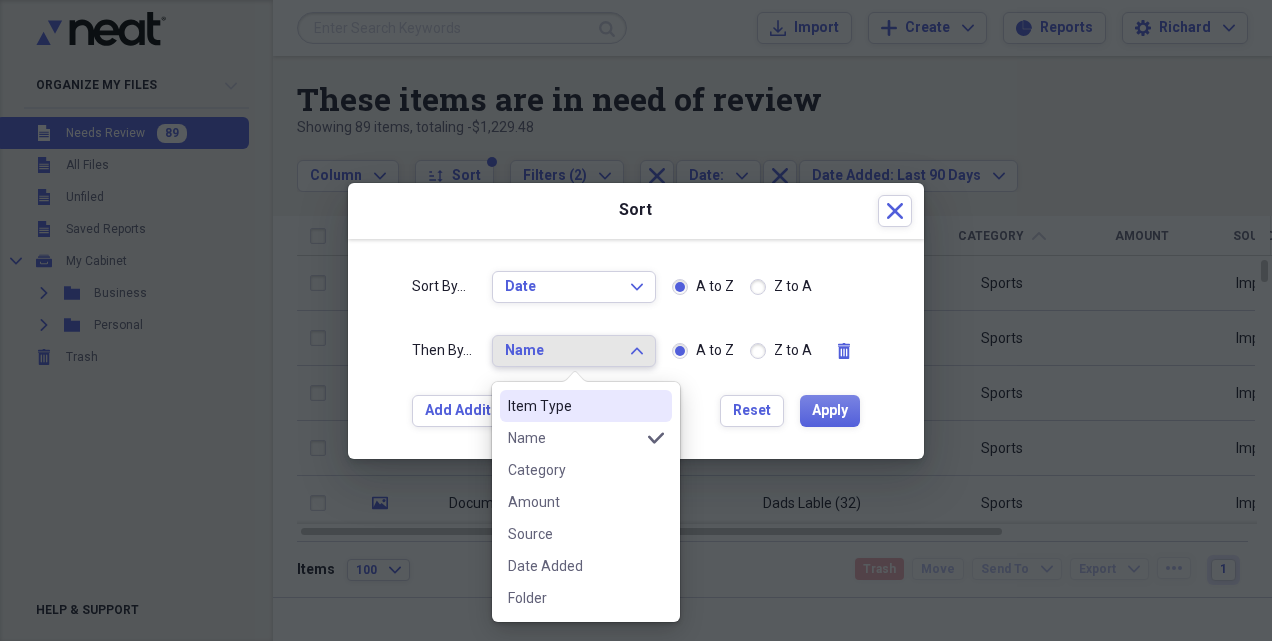 click on "Item Type" at bounding box center (574, 406) 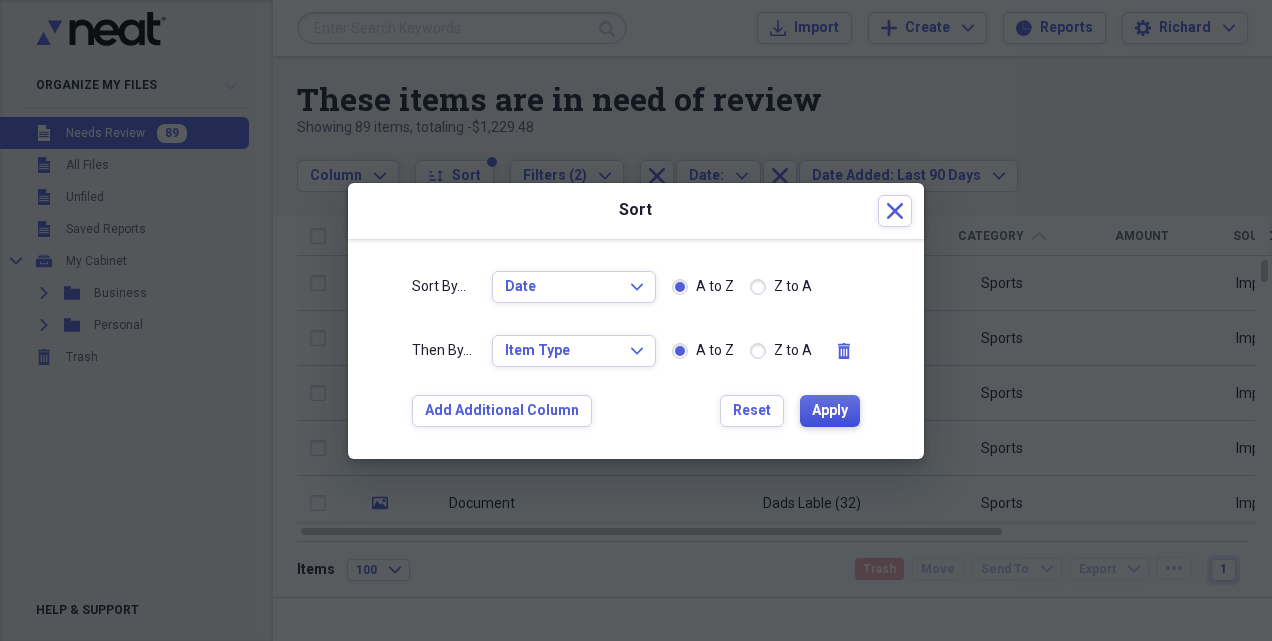 click on "Apply" at bounding box center [830, 411] 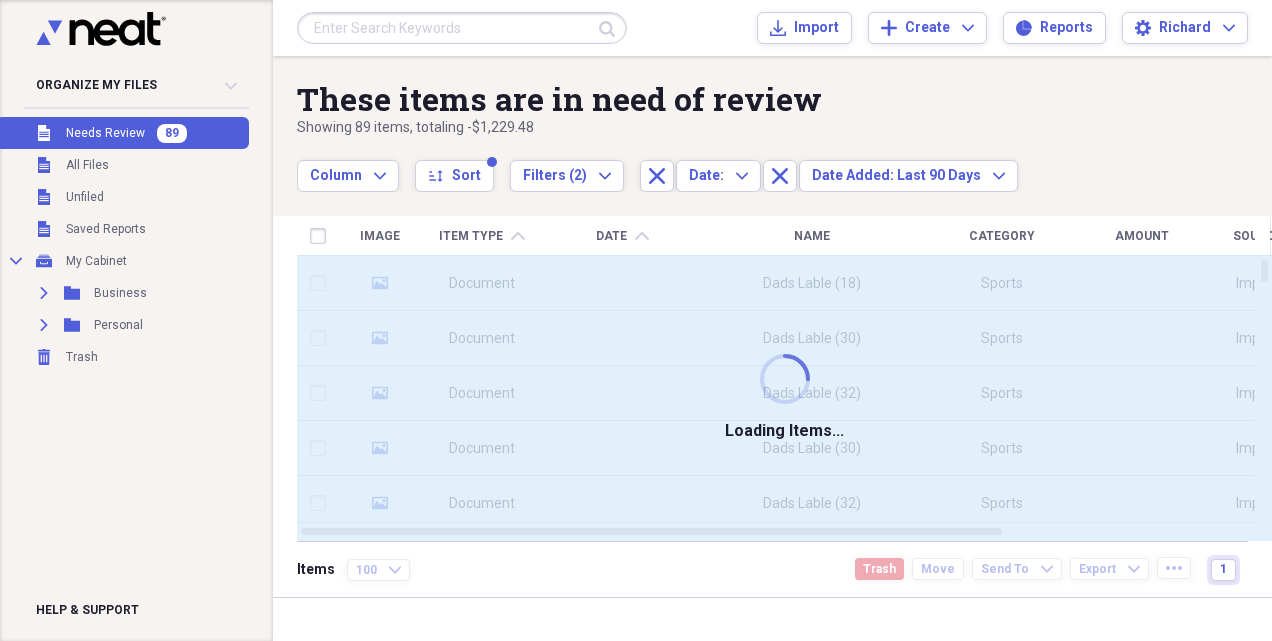 click on "Loading Items..." at bounding box center (784, 398) 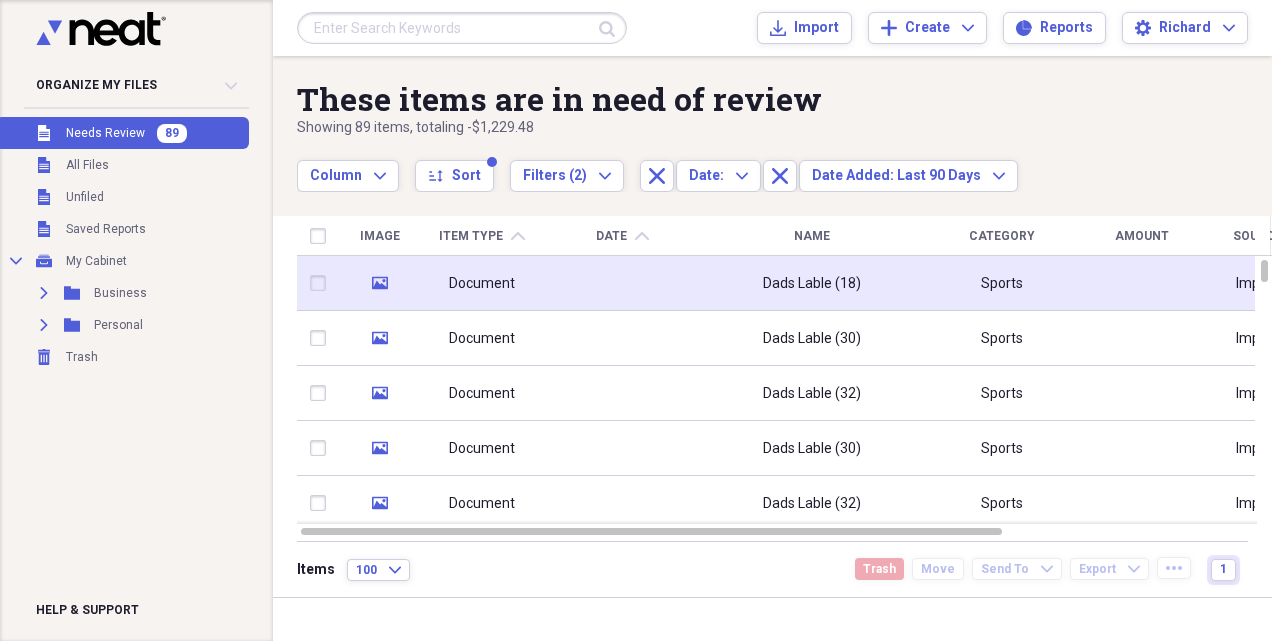click on "Dads Lable (18)" at bounding box center (812, 284) 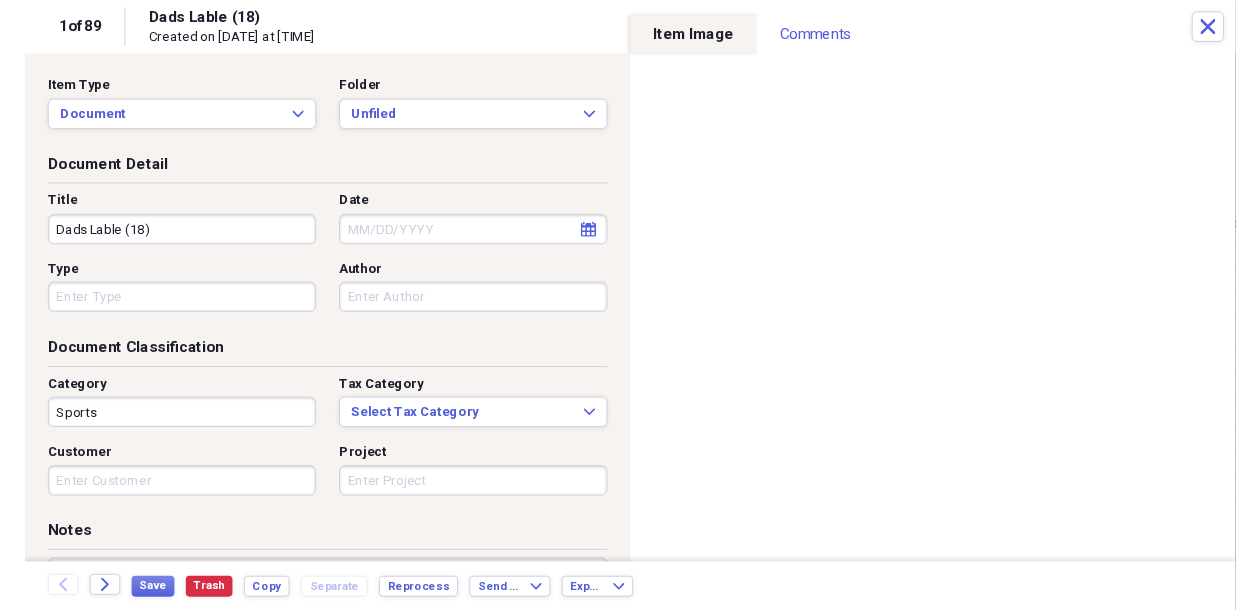 scroll, scrollTop: 0, scrollLeft: 0, axis: both 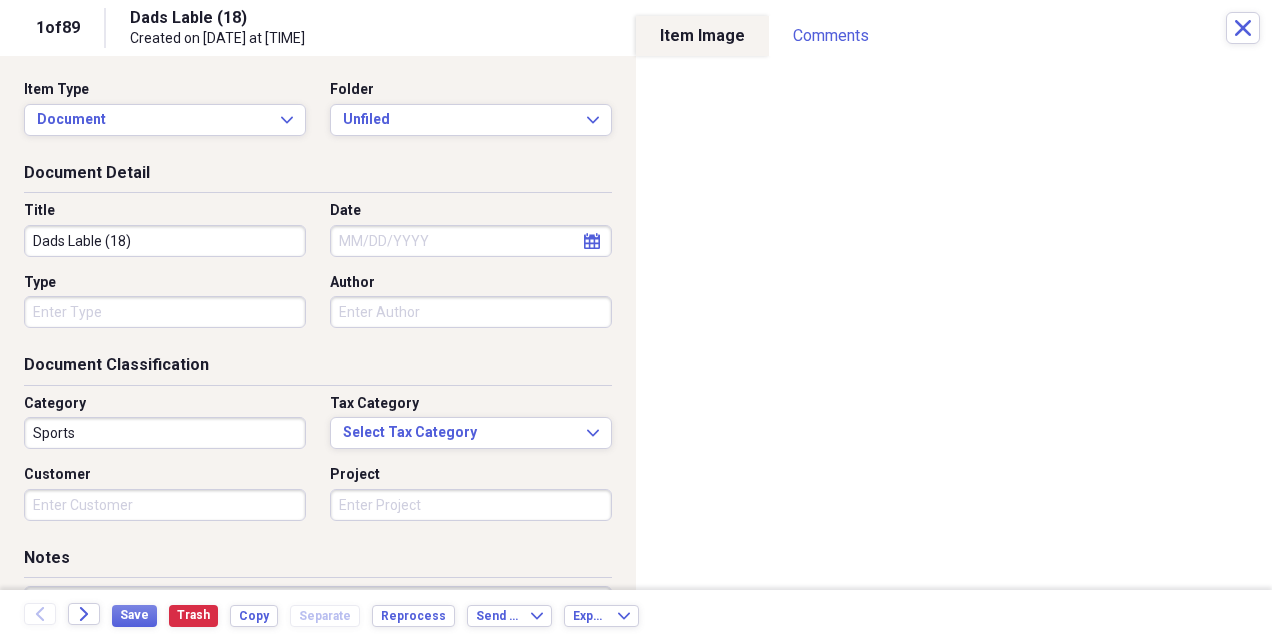 click on "Document Detail Title Dads Lable (18) Date calendar Calendar Type Author" at bounding box center (318, 258) 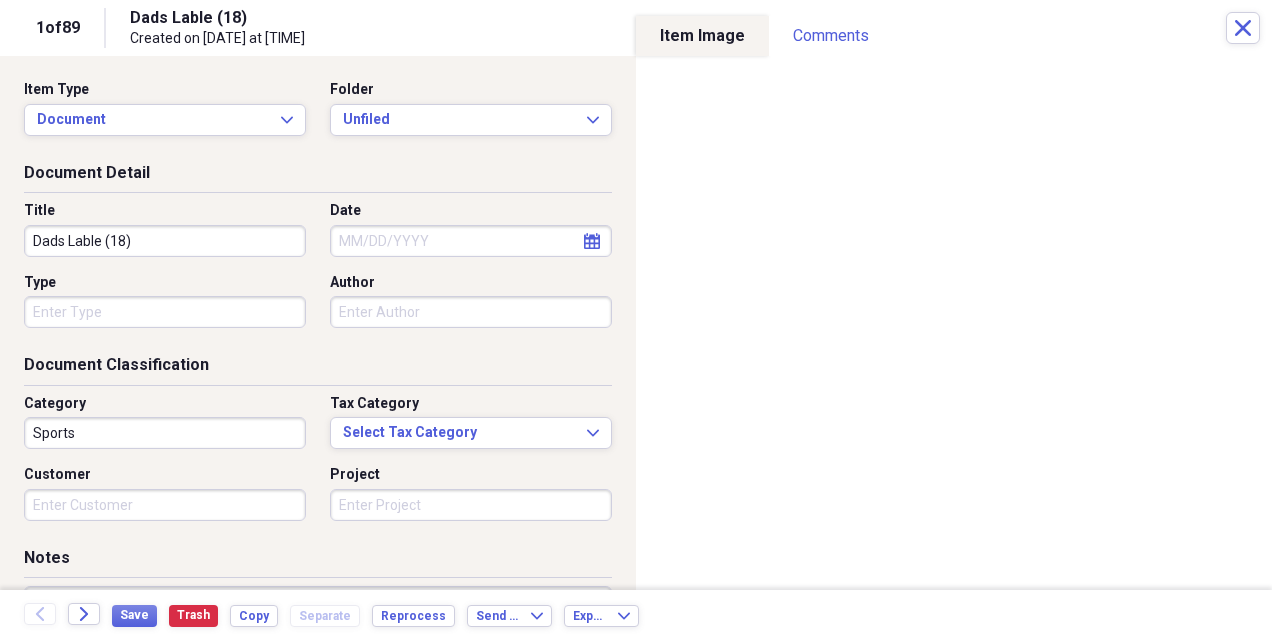 click on "1  of  89" at bounding box center (58, 28) 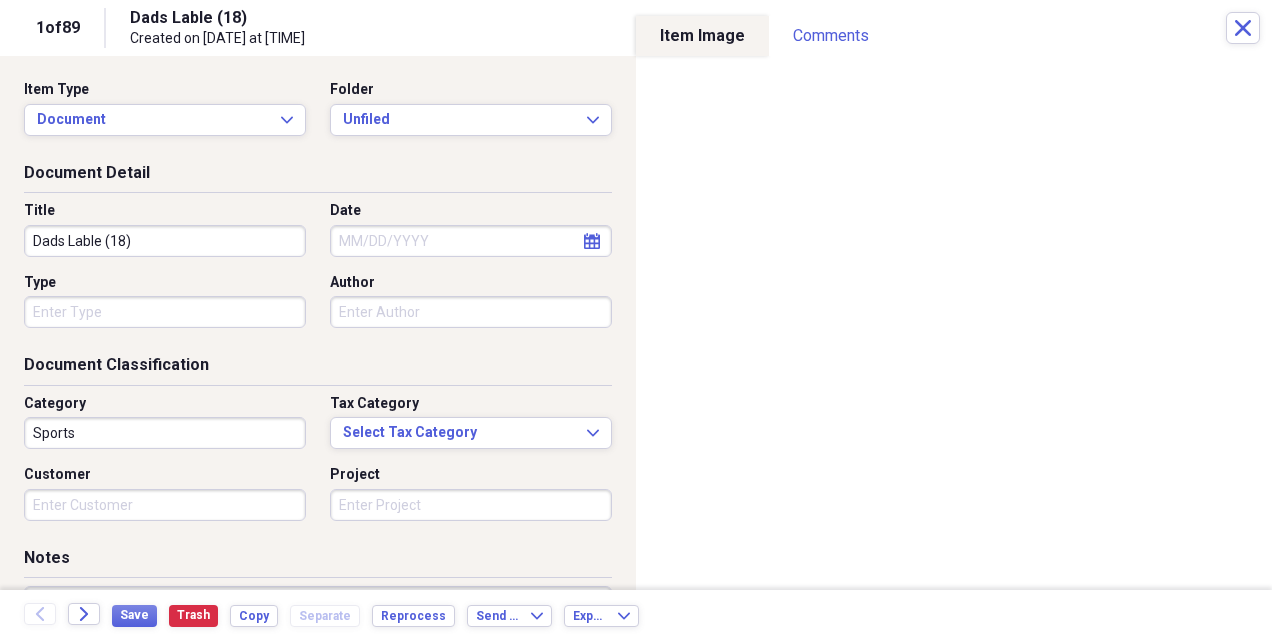 click on "Created on [DATE] at [TIME]" at bounding box center [359, 39] 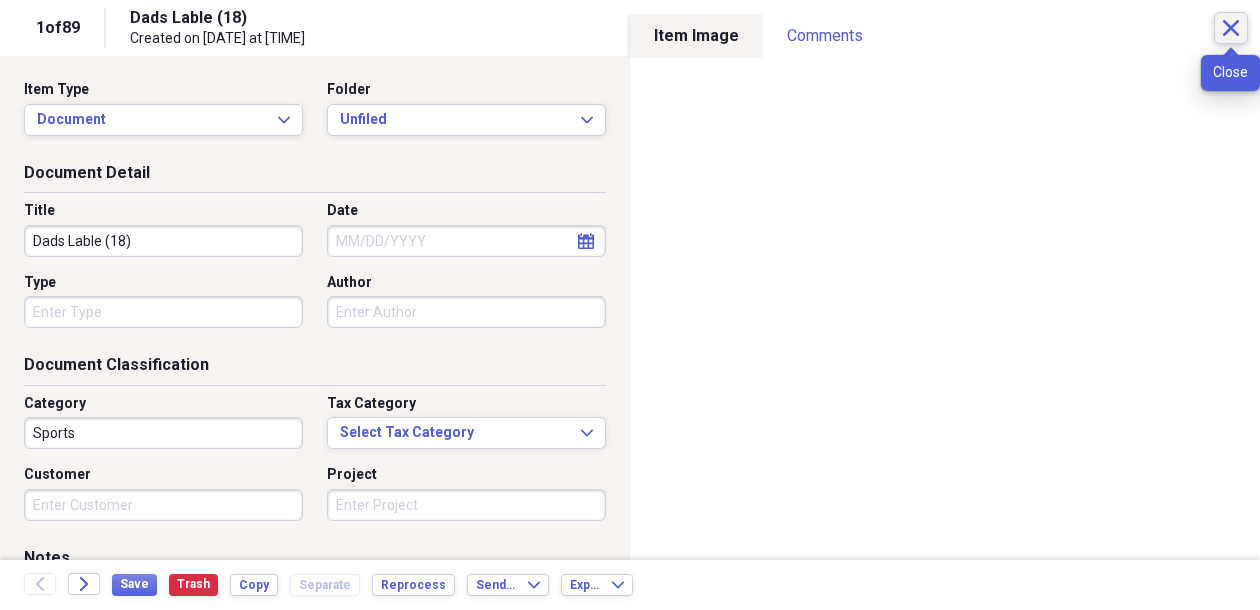 click 